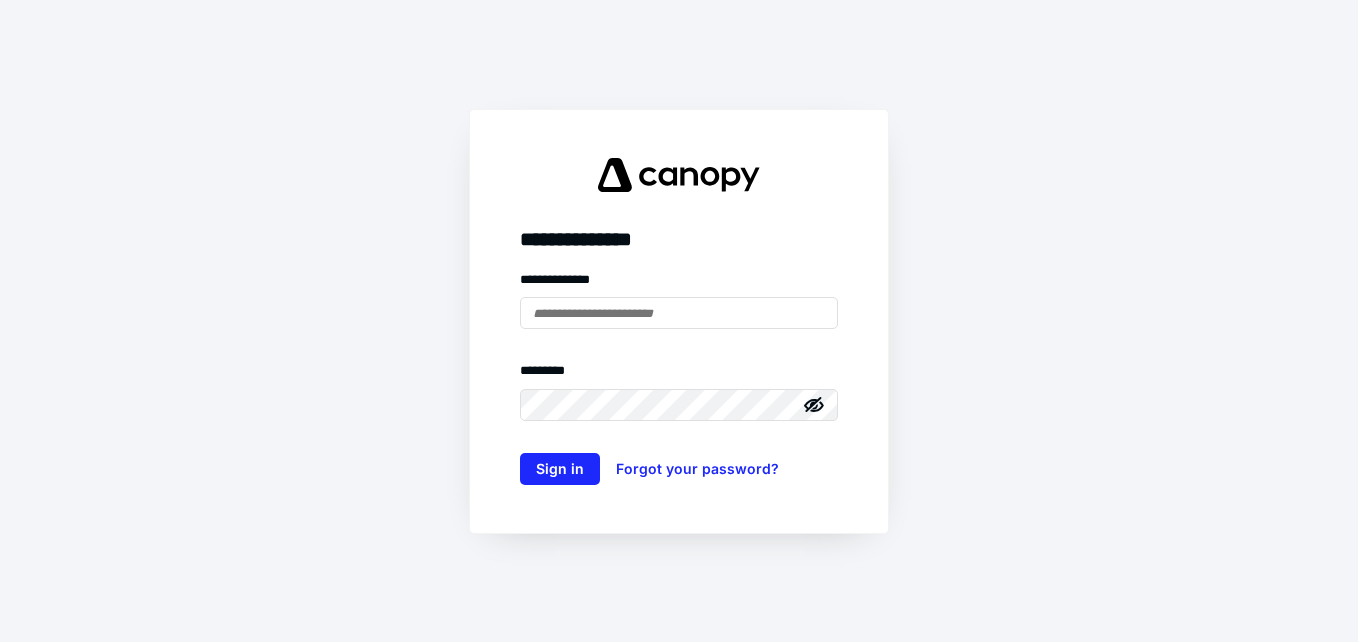scroll, scrollTop: 0, scrollLeft: 0, axis: both 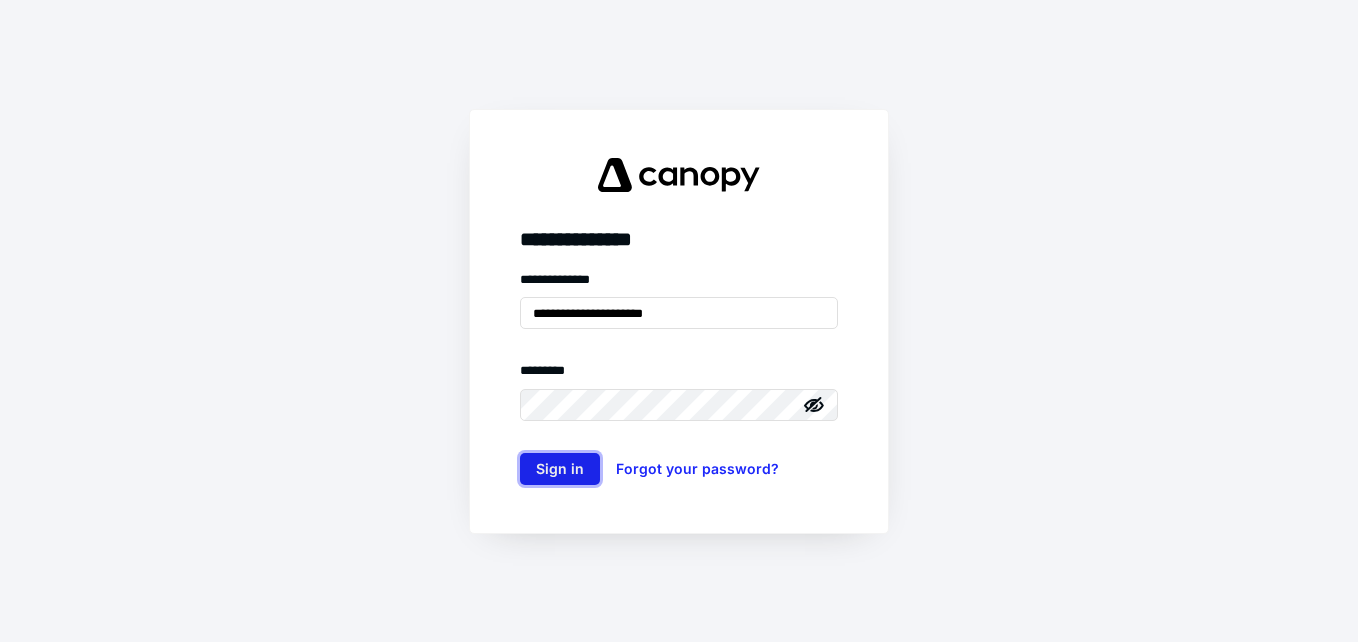 click on "Sign in" at bounding box center (560, 469) 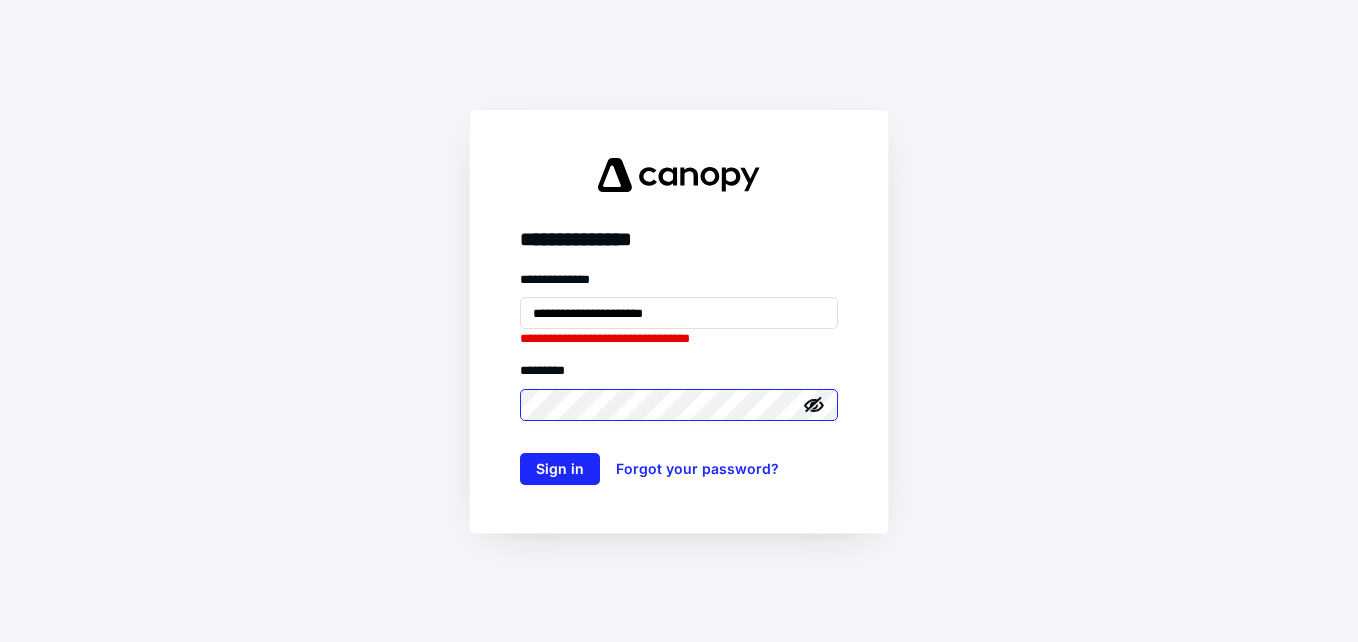click on "Sign in" at bounding box center (560, 469) 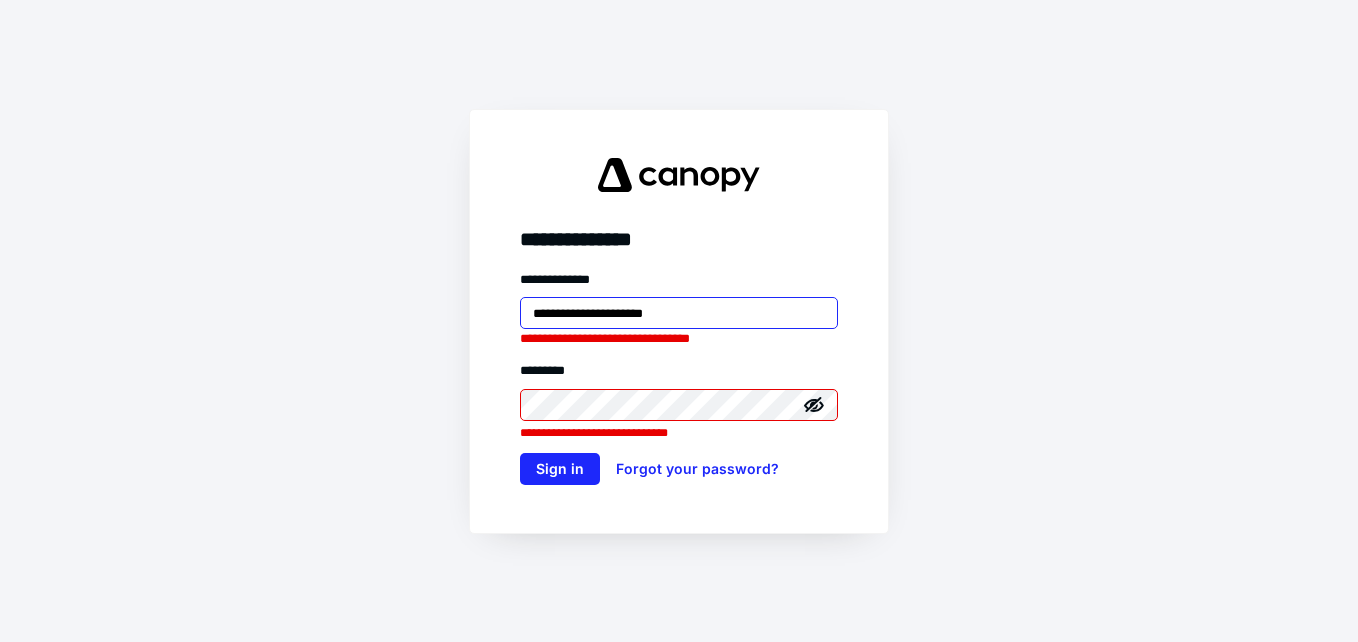 drag, startPoint x: 702, startPoint y: 316, endPoint x: 613, endPoint y: 311, distance: 89.140335 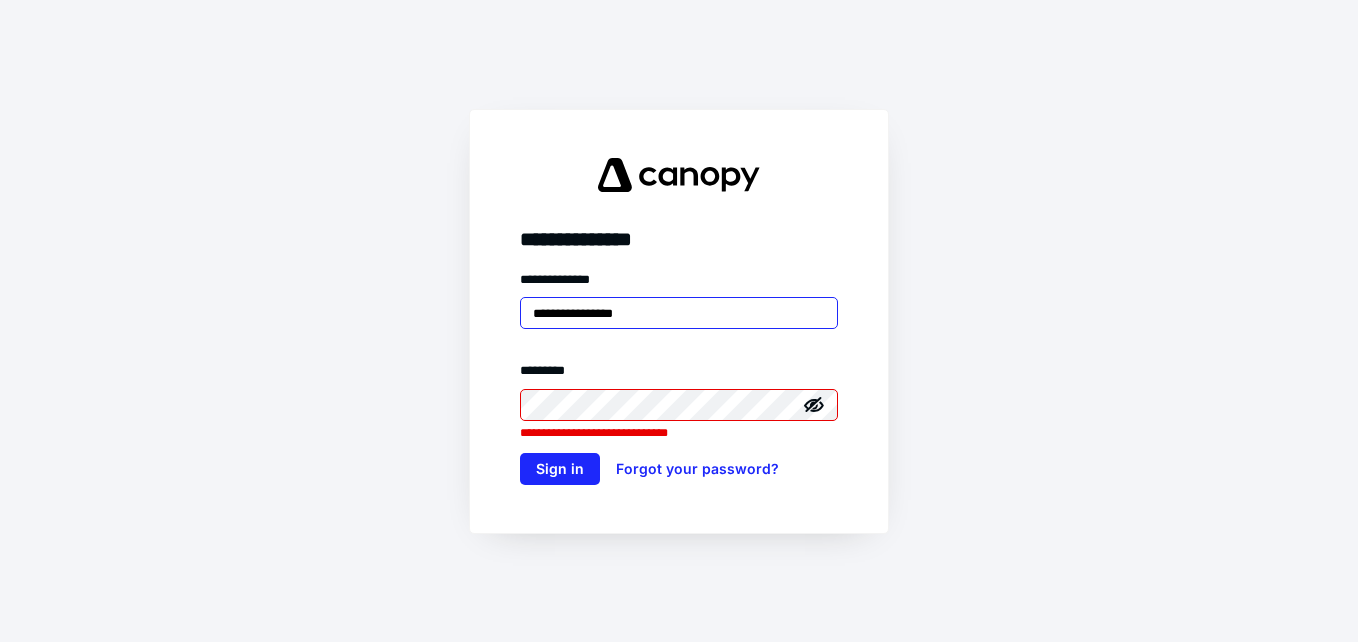 type on "**********" 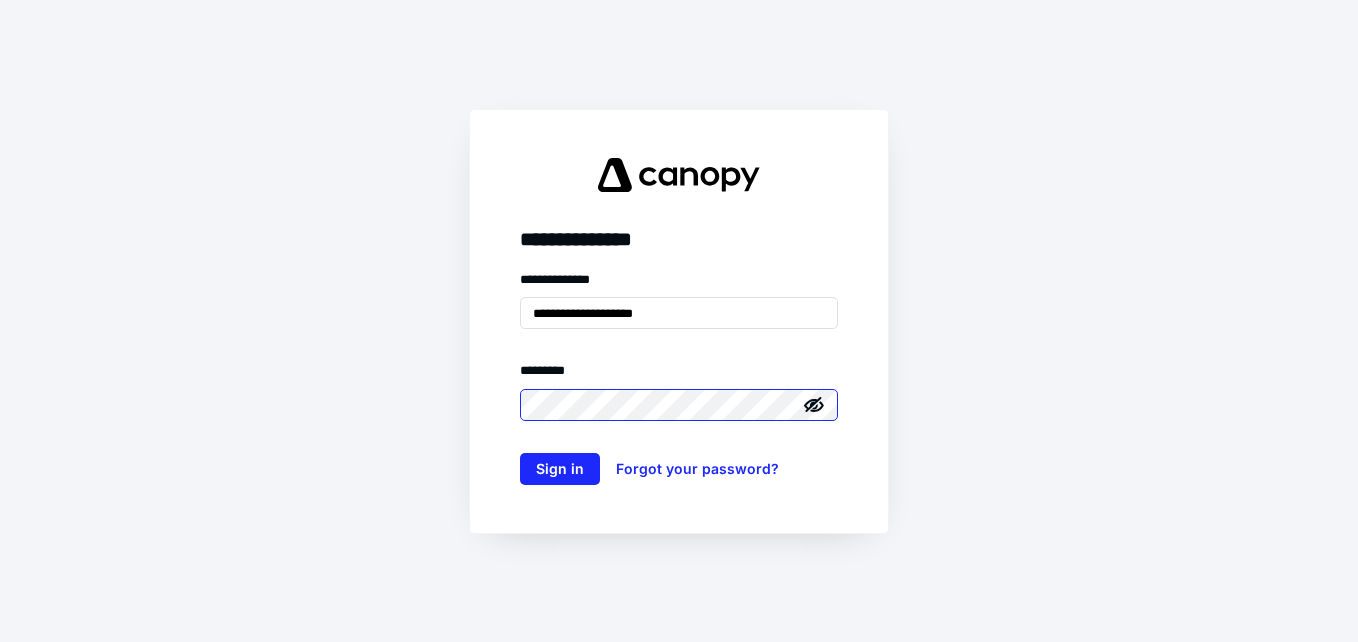 click on "Sign in" at bounding box center (560, 469) 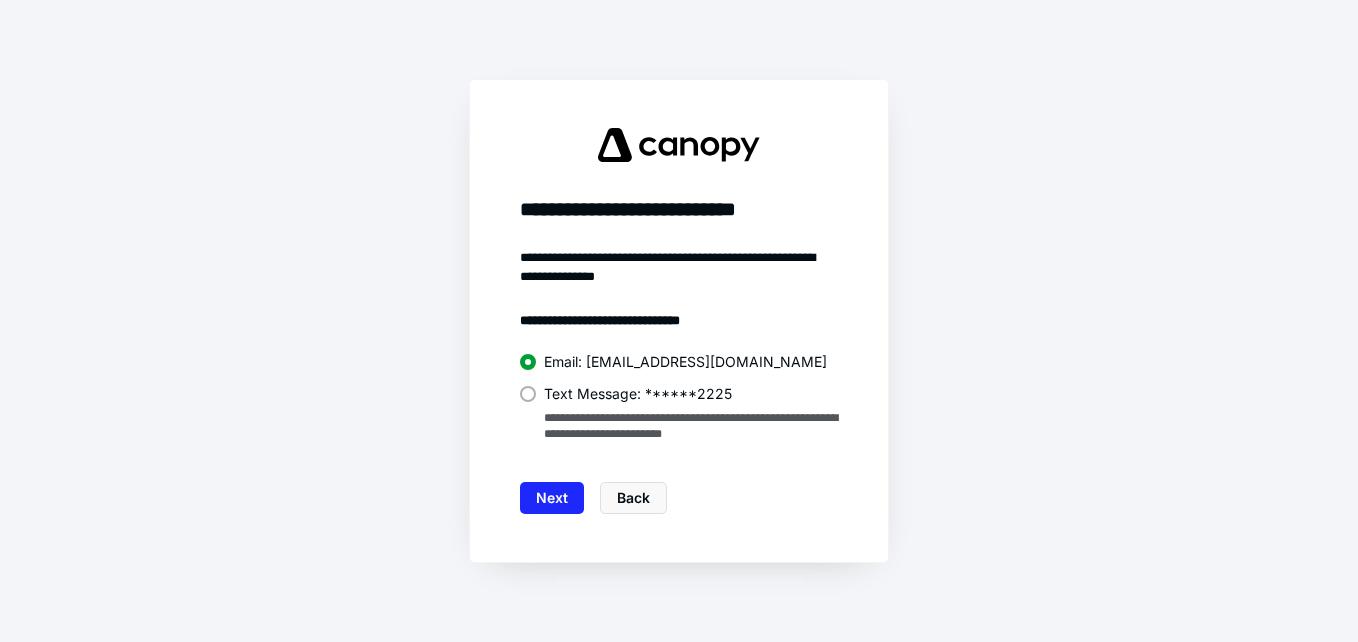 click at bounding box center [528, 394] 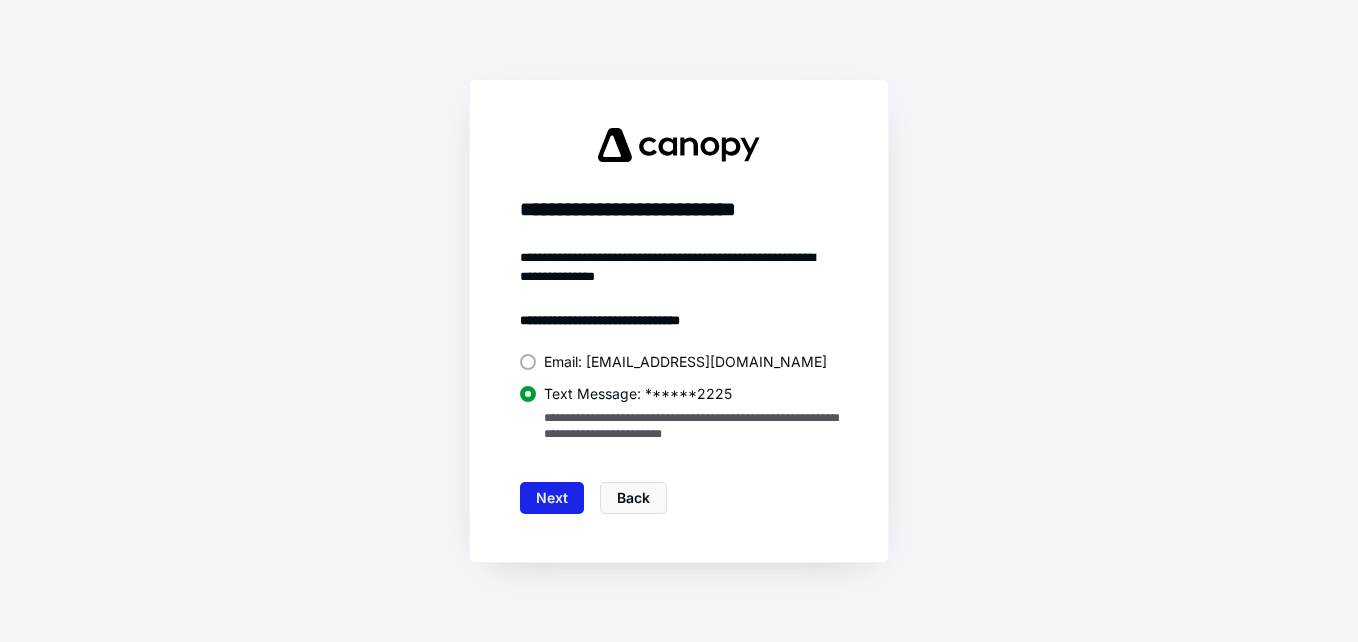 click on "Next" at bounding box center (552, 498) 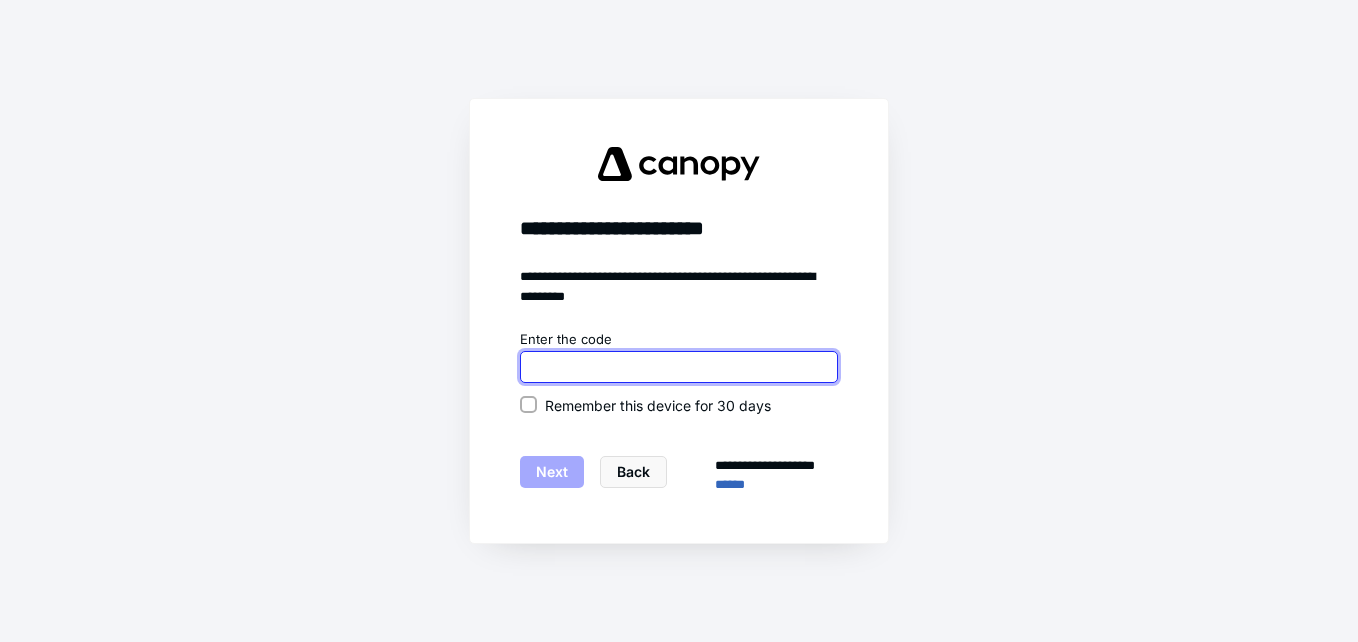 click at bounding box center (679, 367) 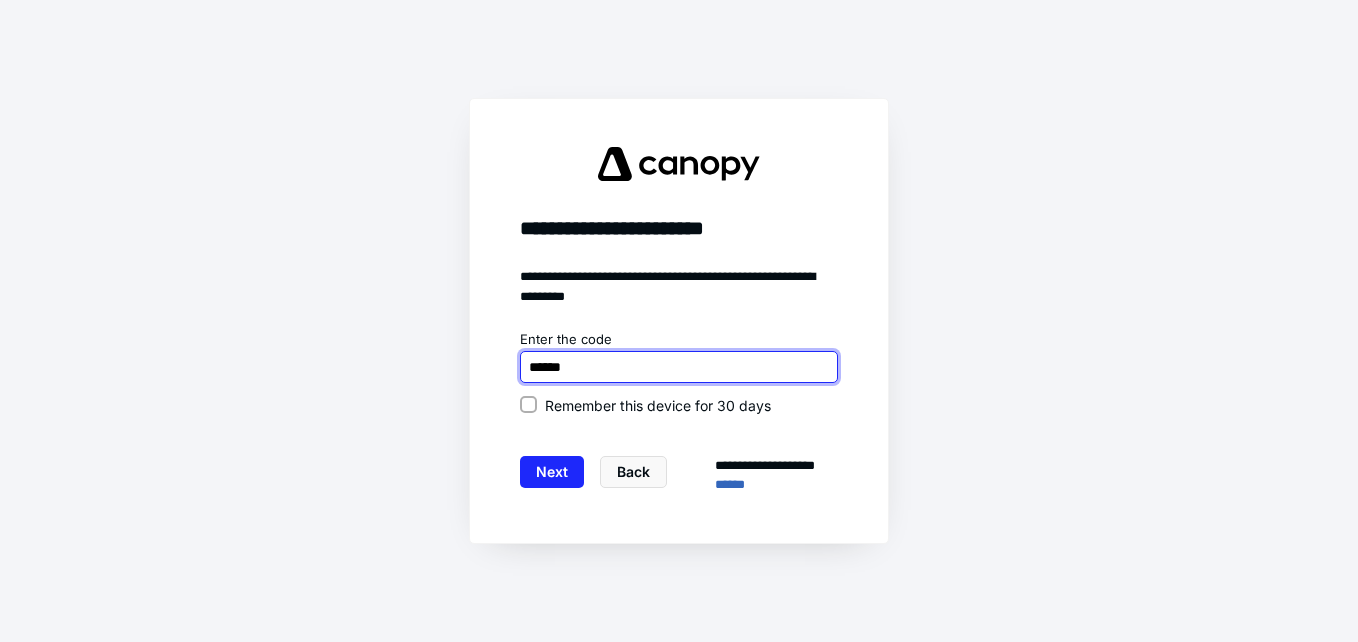 type on "******" 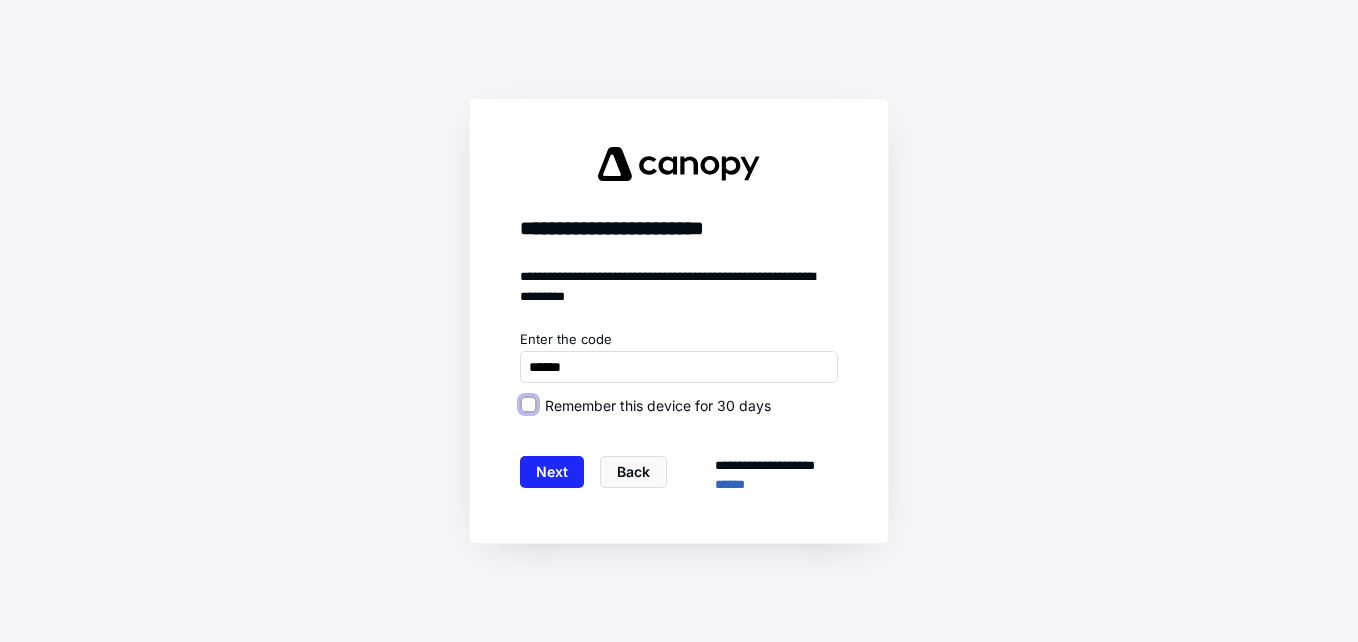 click on "Remember this device for 30 days" at bounding box center (528, 405) 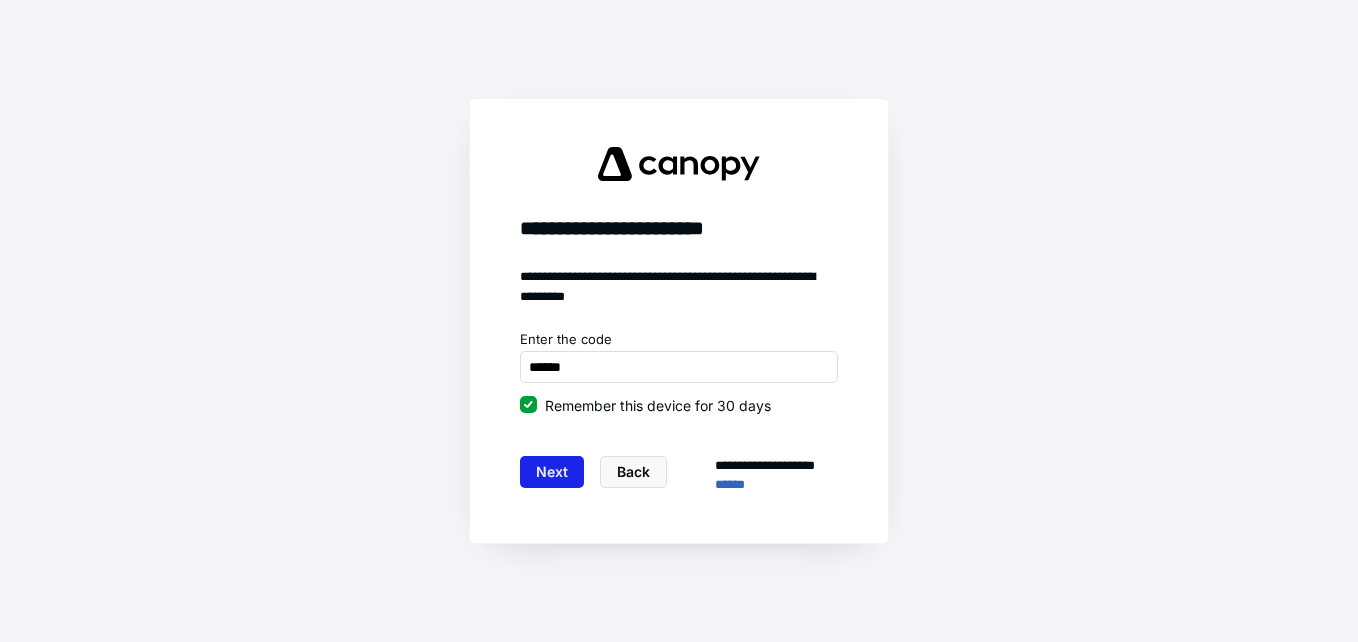 click on "Next" at bounding box center [552, 472] 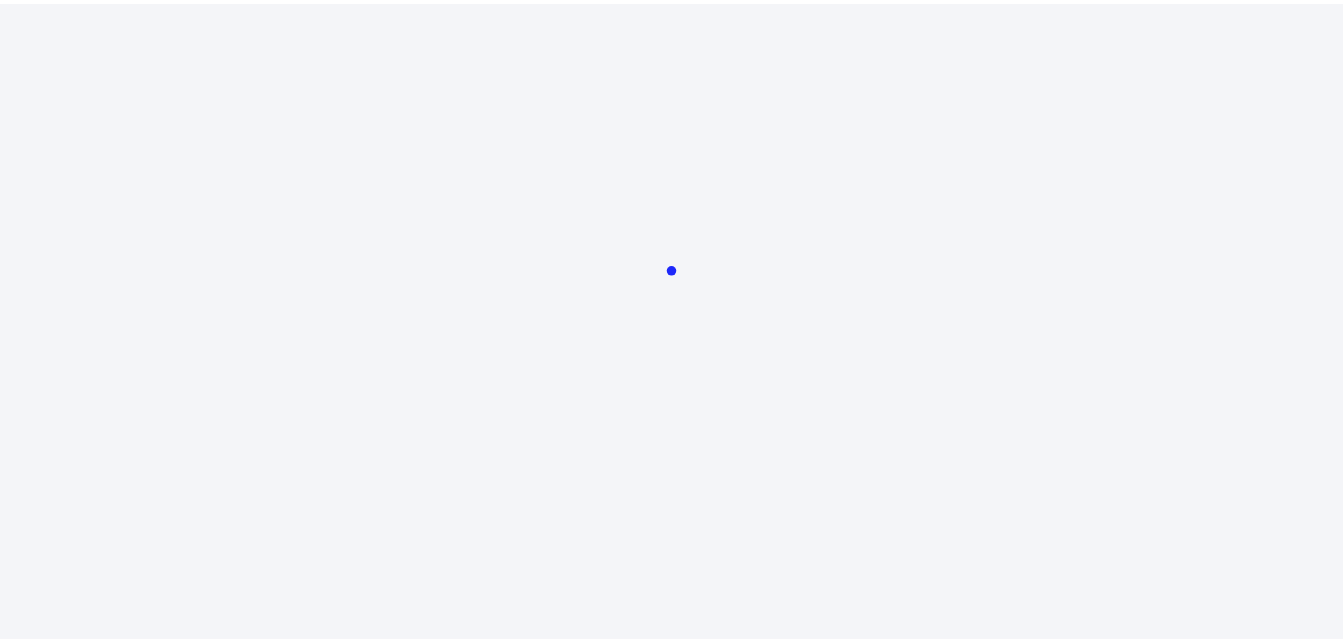 scroll, scrollTop: 0, scrollLeft: 0, axis: both 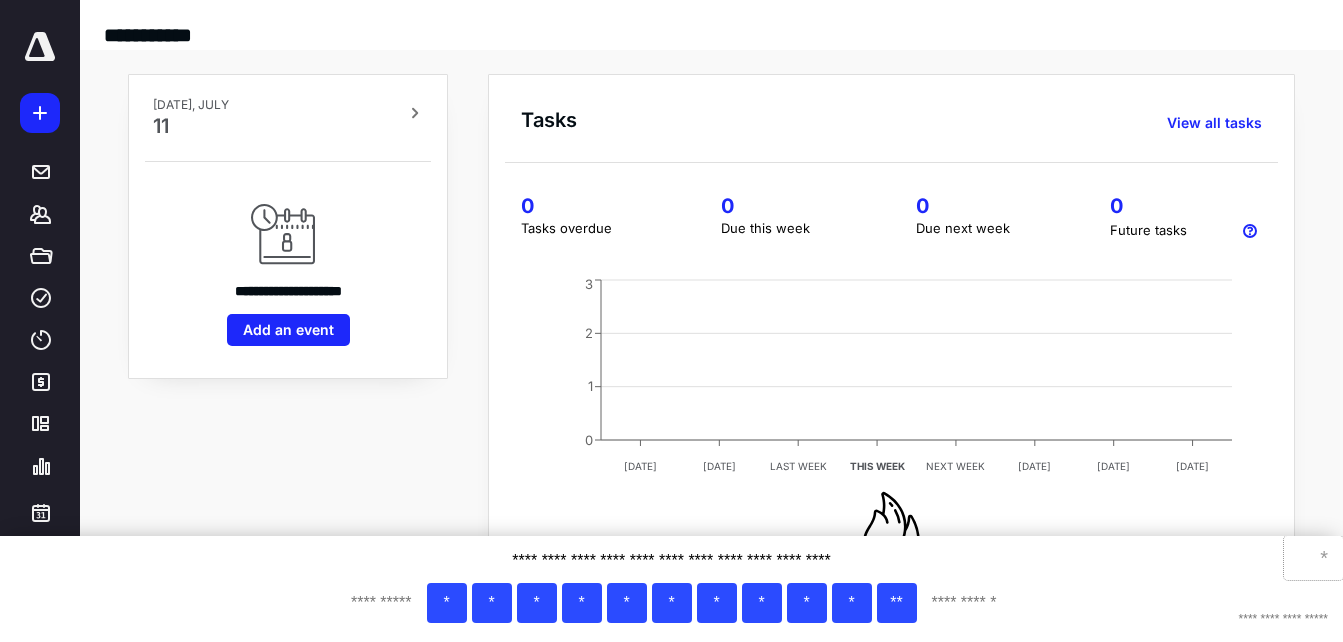 click on "*" at bounding box center (1313, 558) 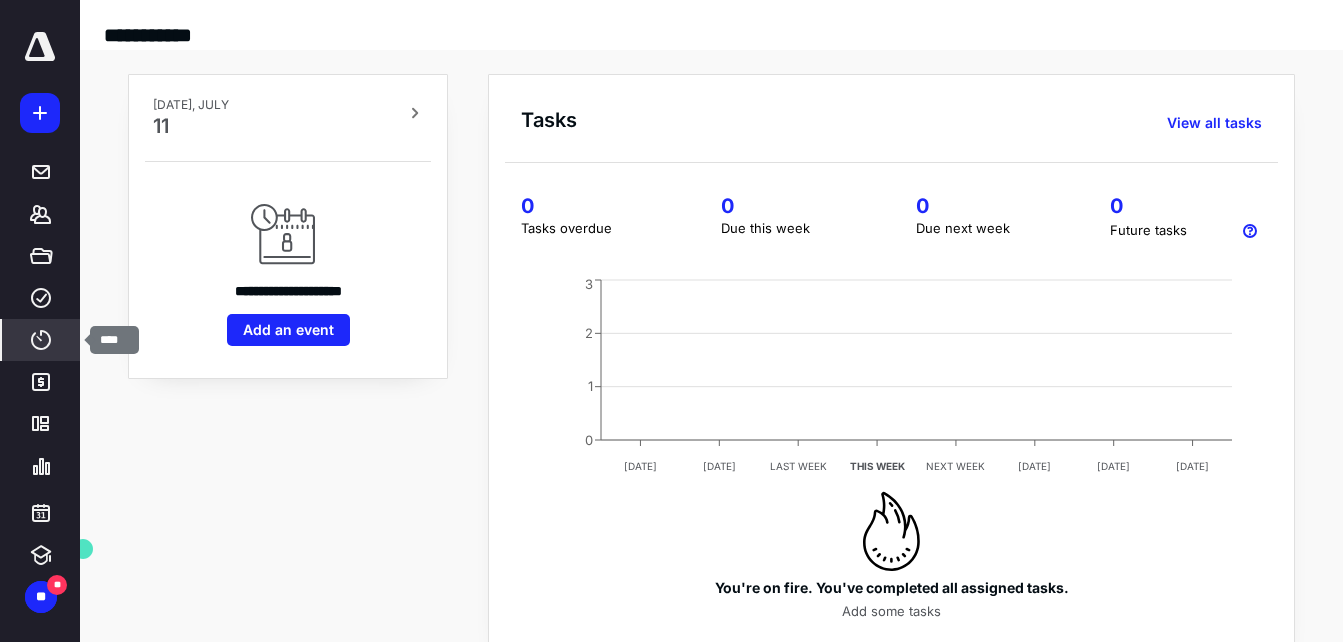 click 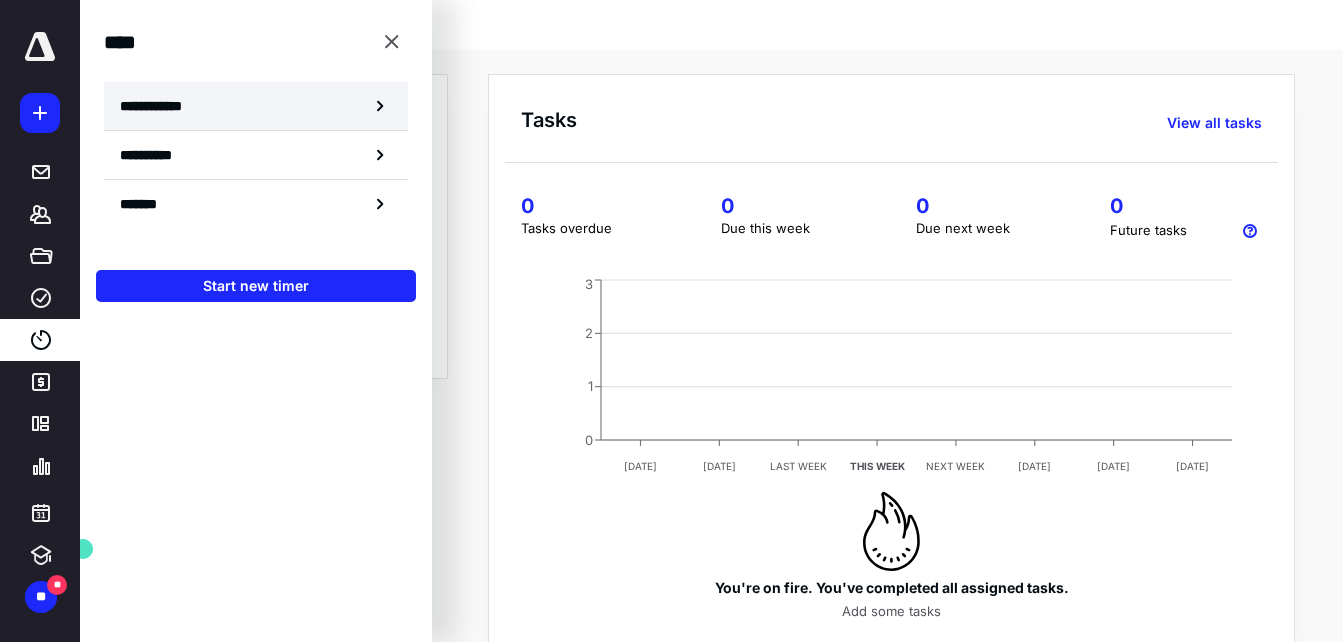 click on "**********" at bounding box center (256, 106) 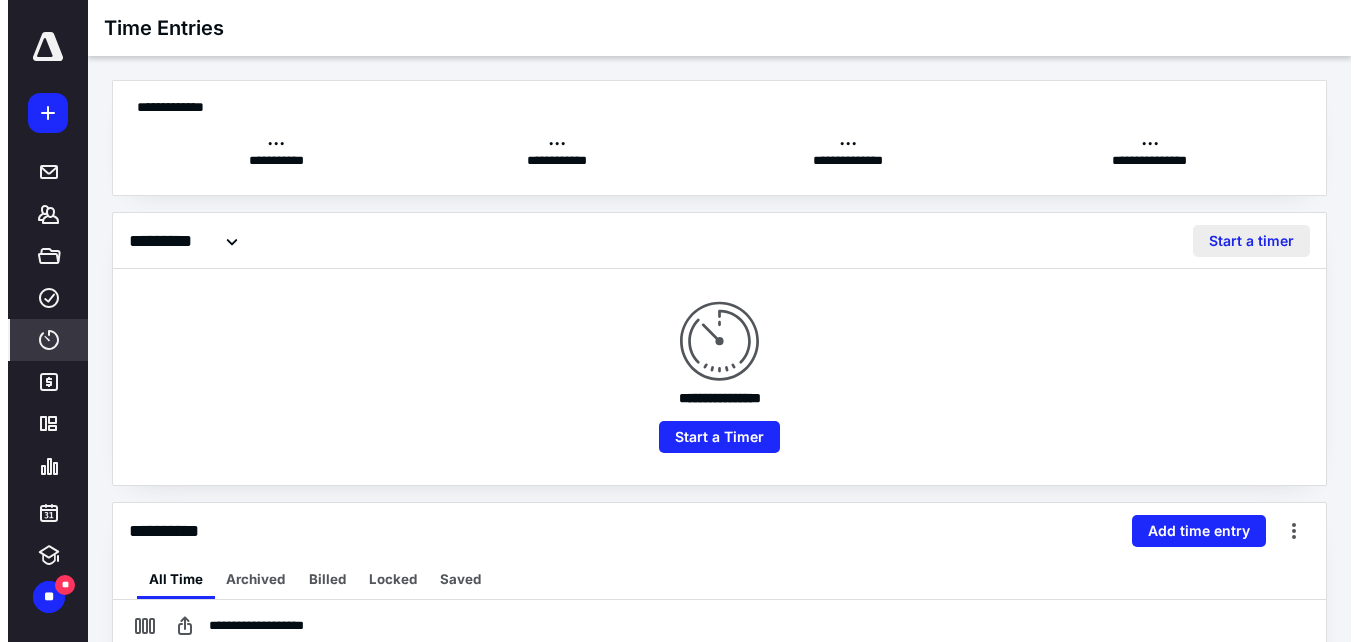 scroll, scrollTop: 100, scrollLeft: 0, axis: vertical 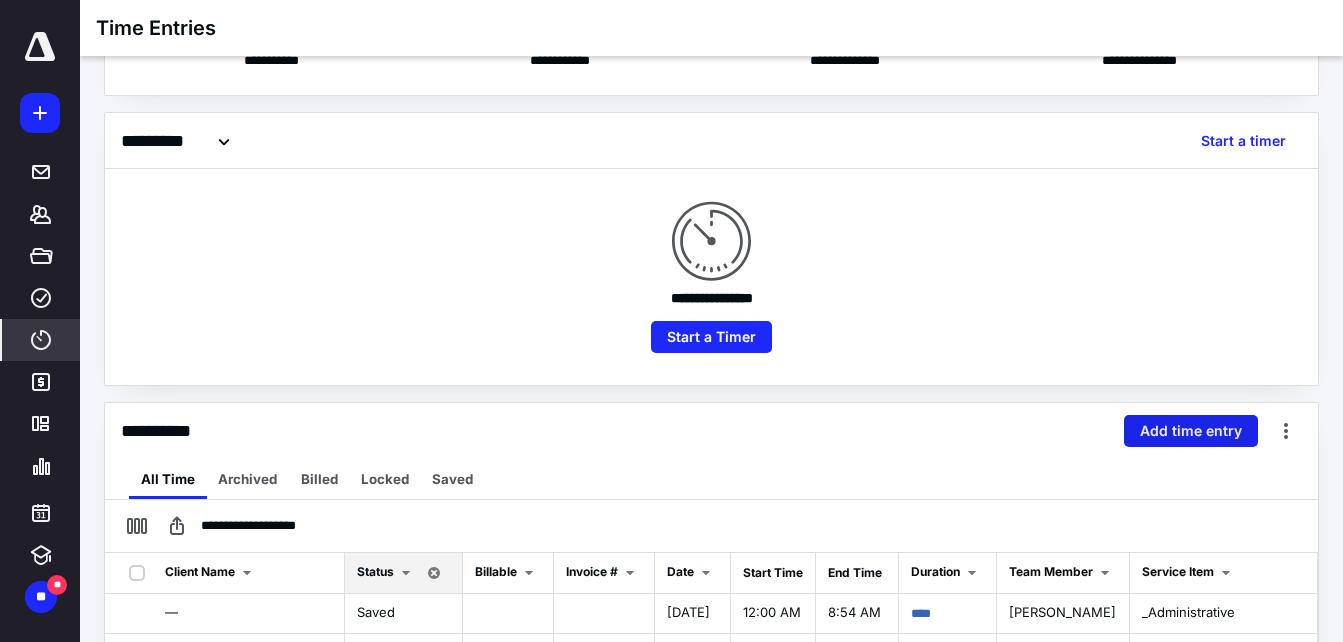 click on "Add time entry" at bounding box center (1191, 431) 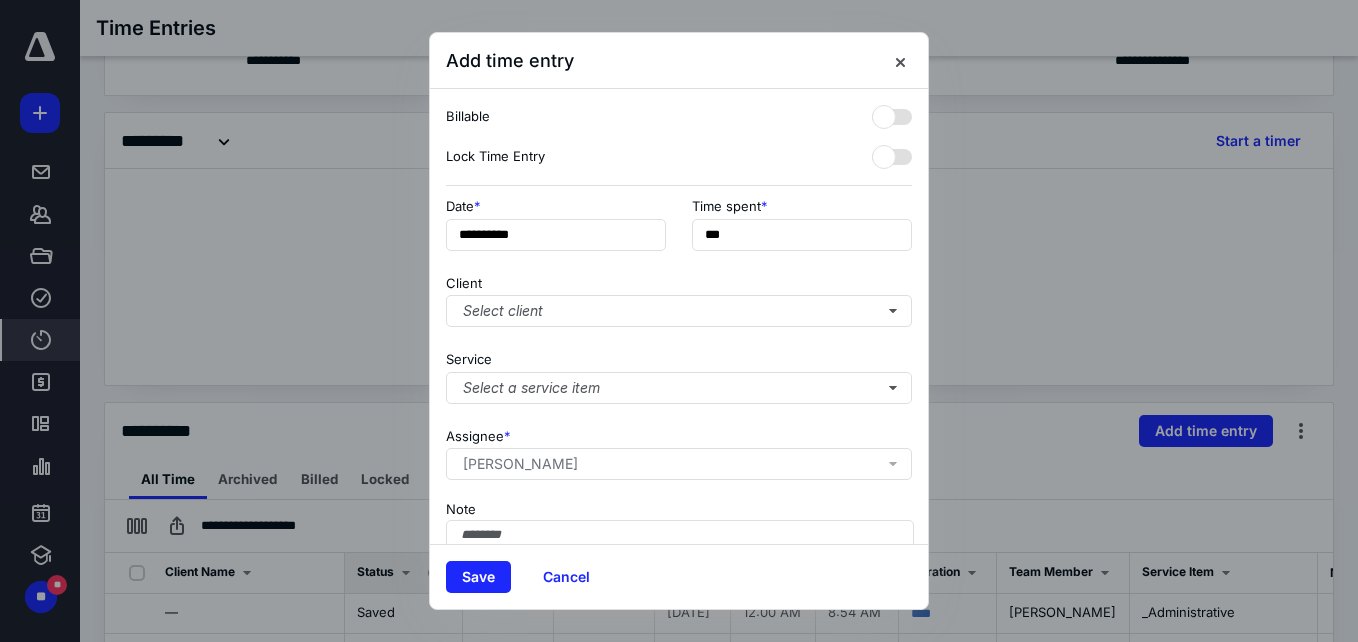 click on "**********" at bounding box center (679, 230) 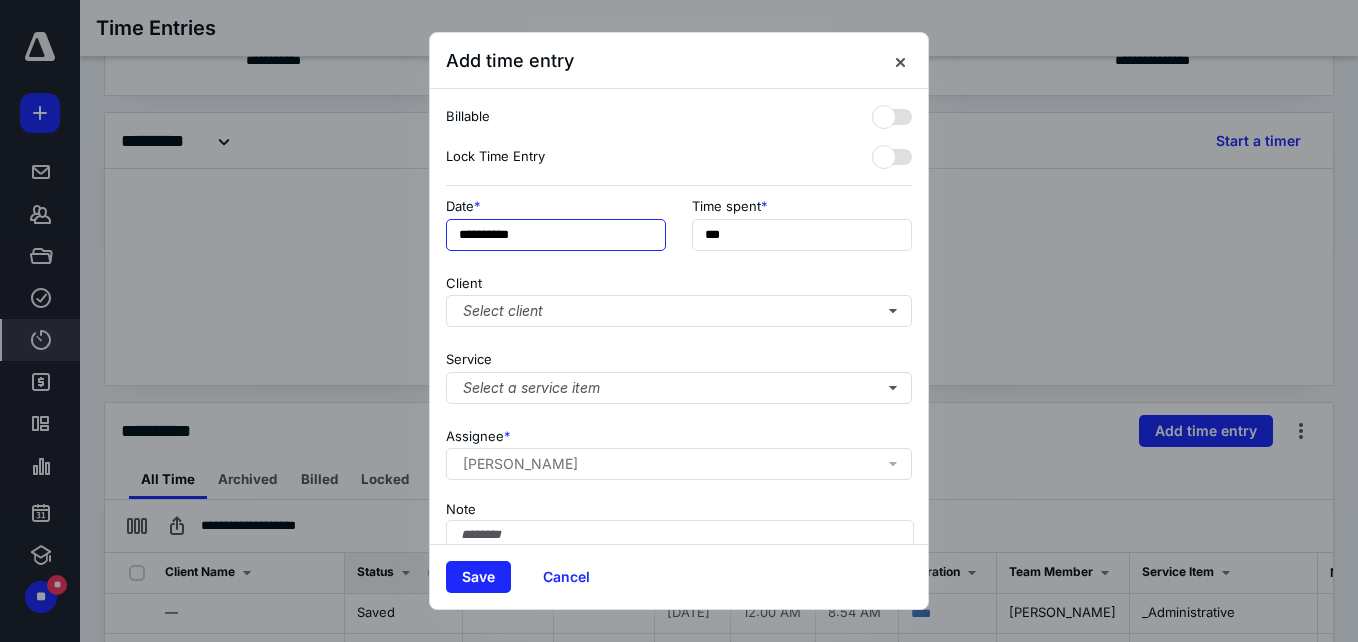 click on "**********" at bounding box center (556, 235) 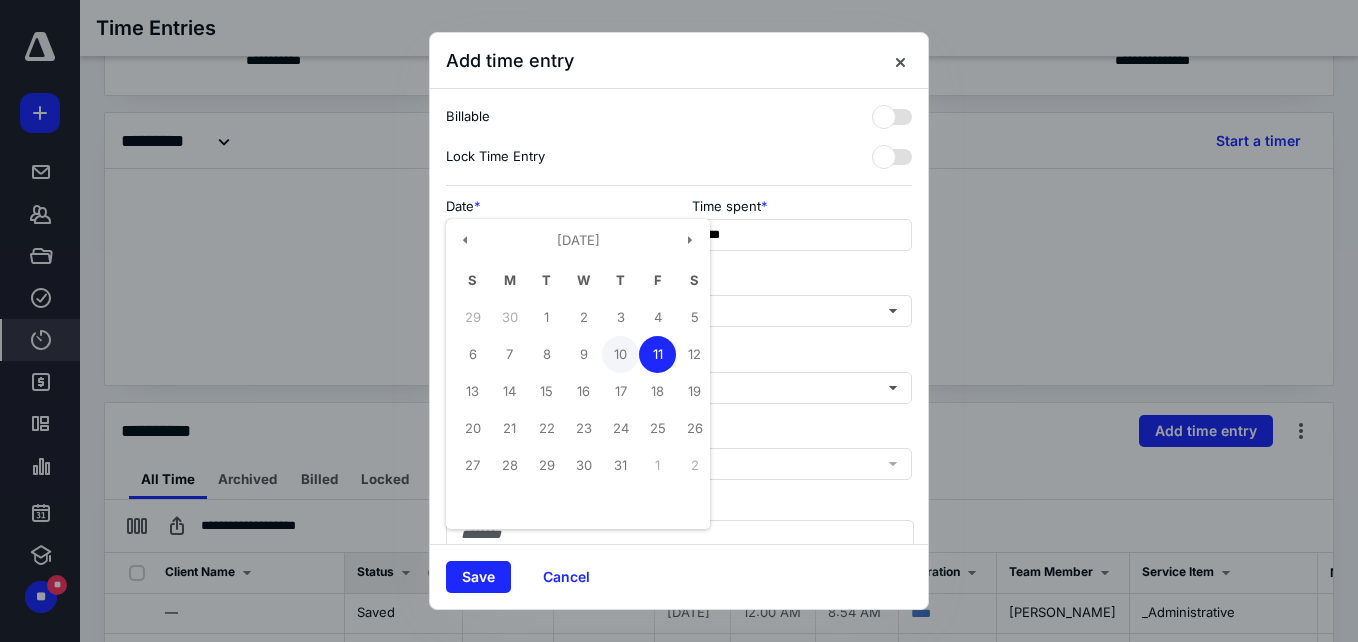 click on "10" at bounding box center (620, 354) 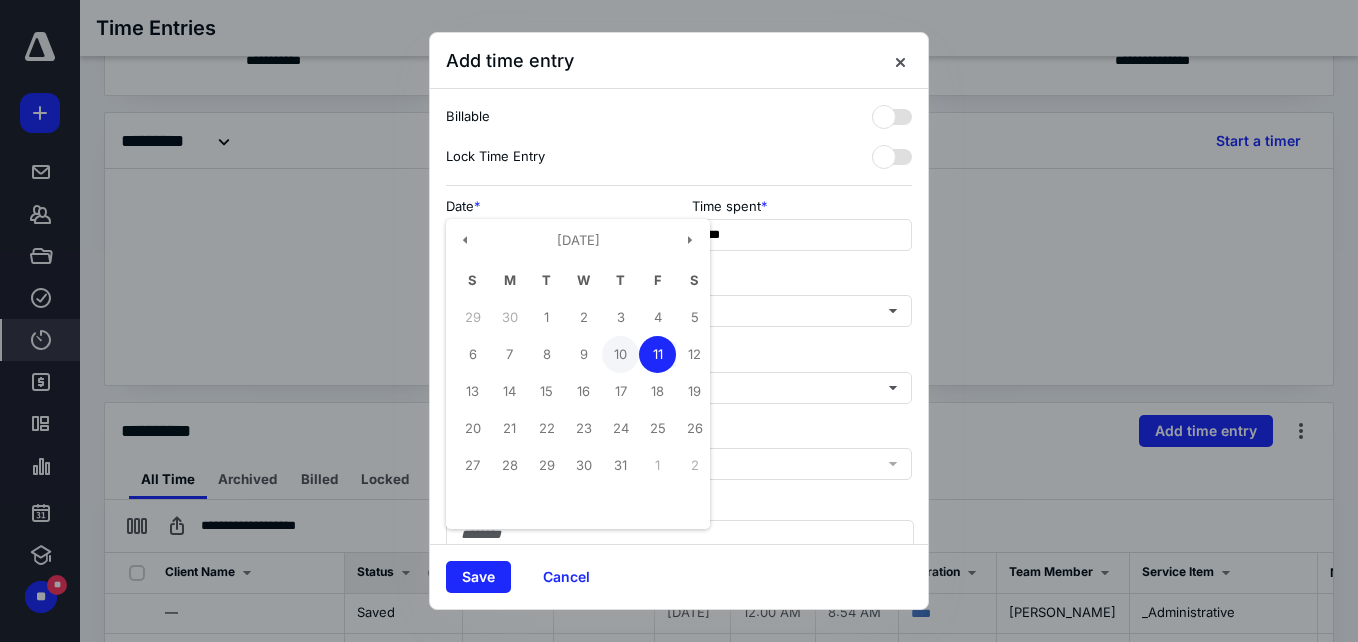 type on "**********" 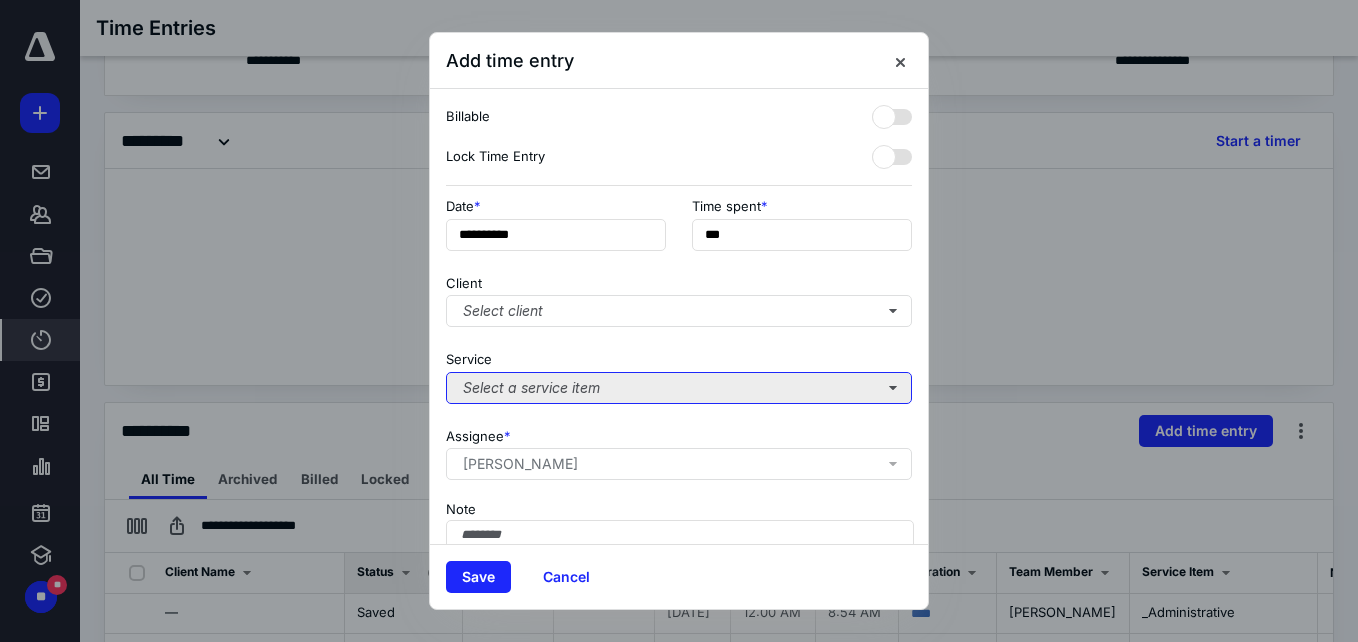 click on "Select a service item" at bounding box center (679, 388) 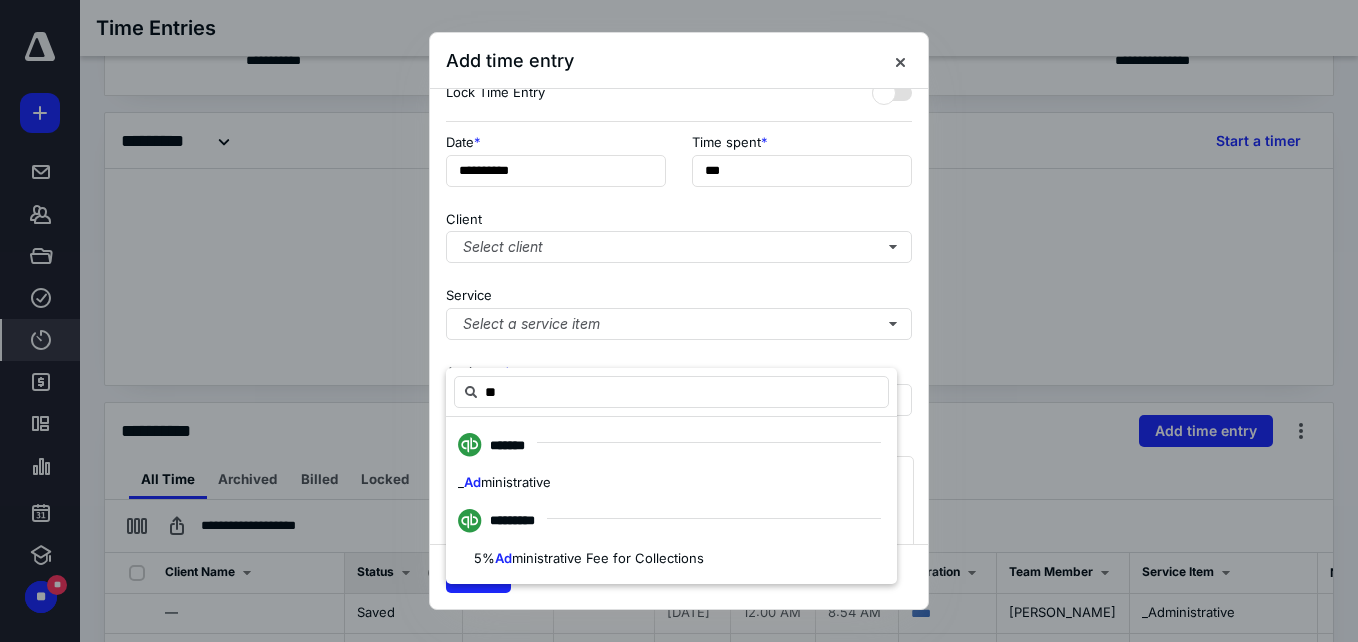 scroll, scrollTop: 100, scrollLeft: 0, axis: vertical 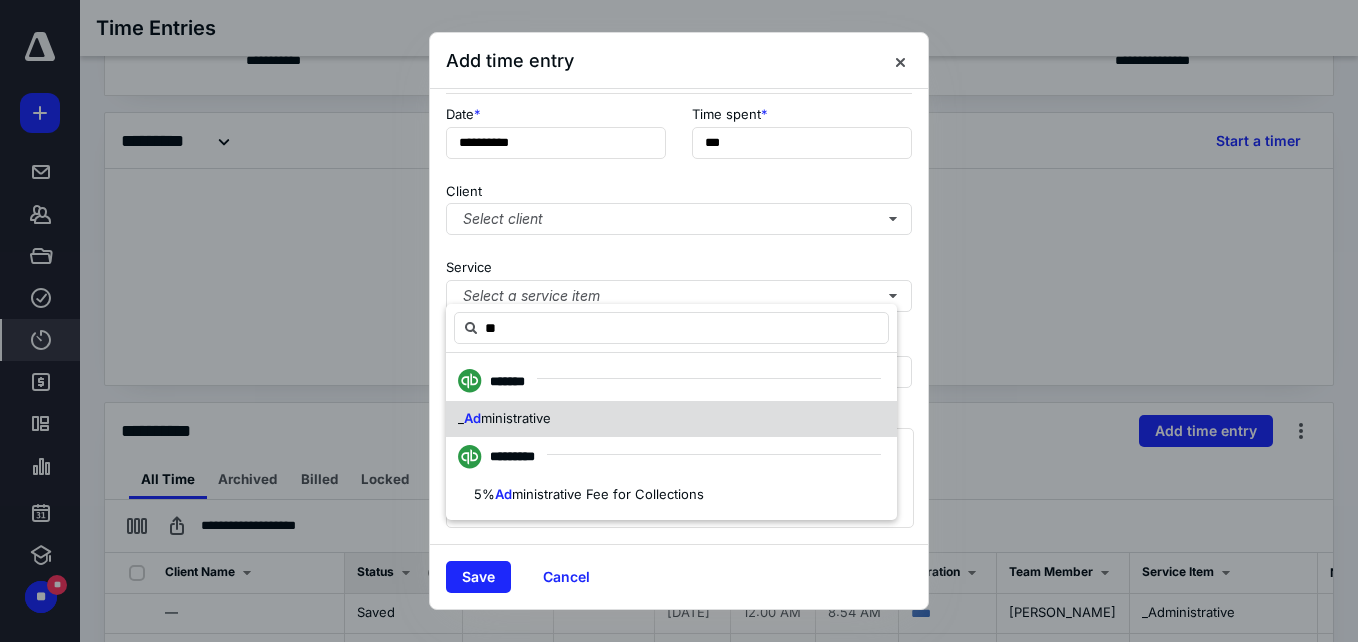 click on "ministrative" at bounding box center [516, 418] 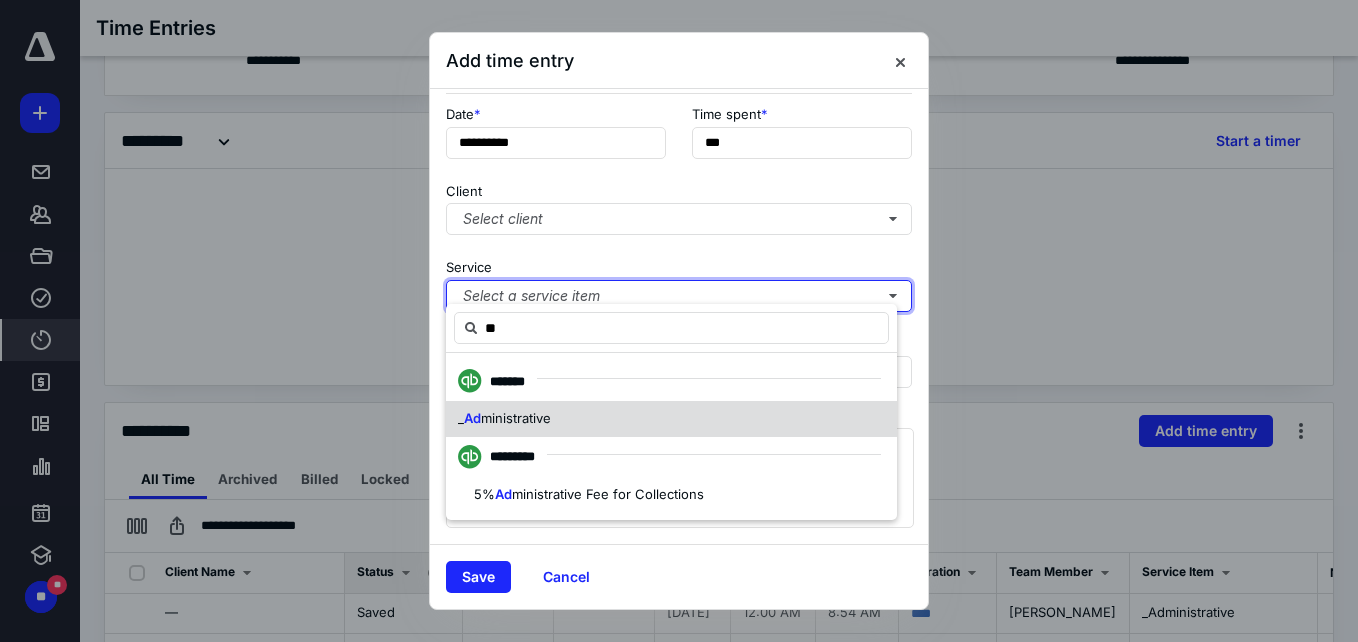 type 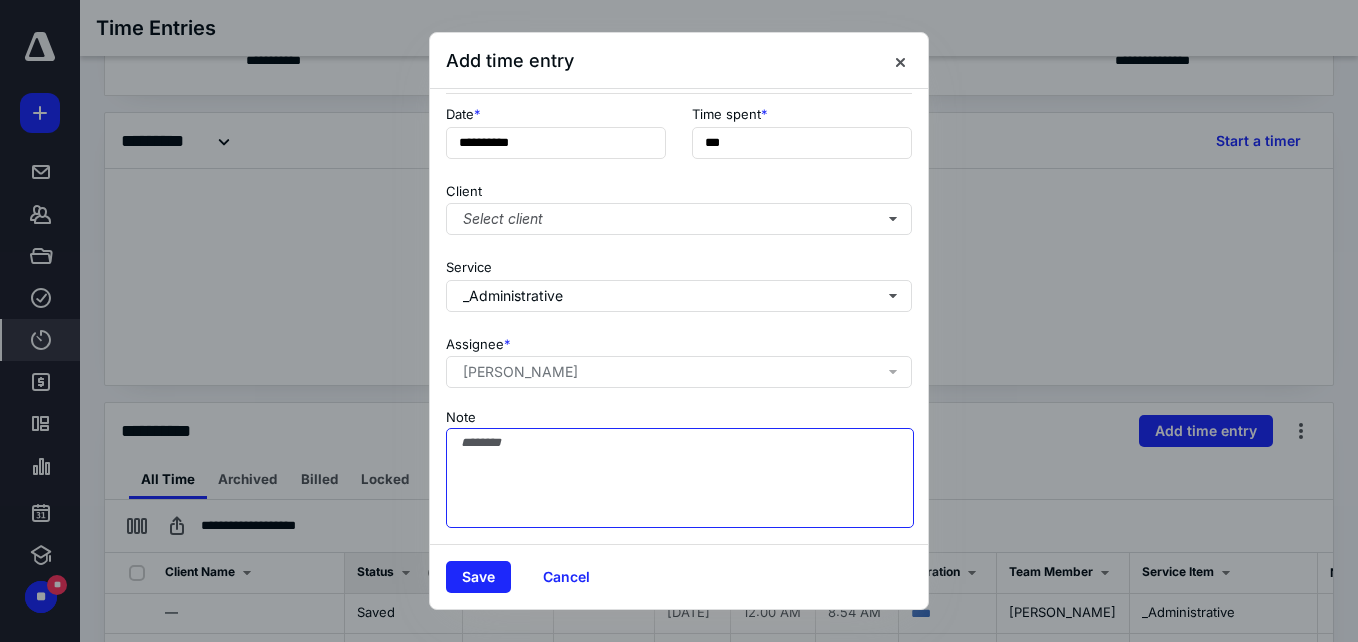 click on "Note" at bounding box center (680, 478) 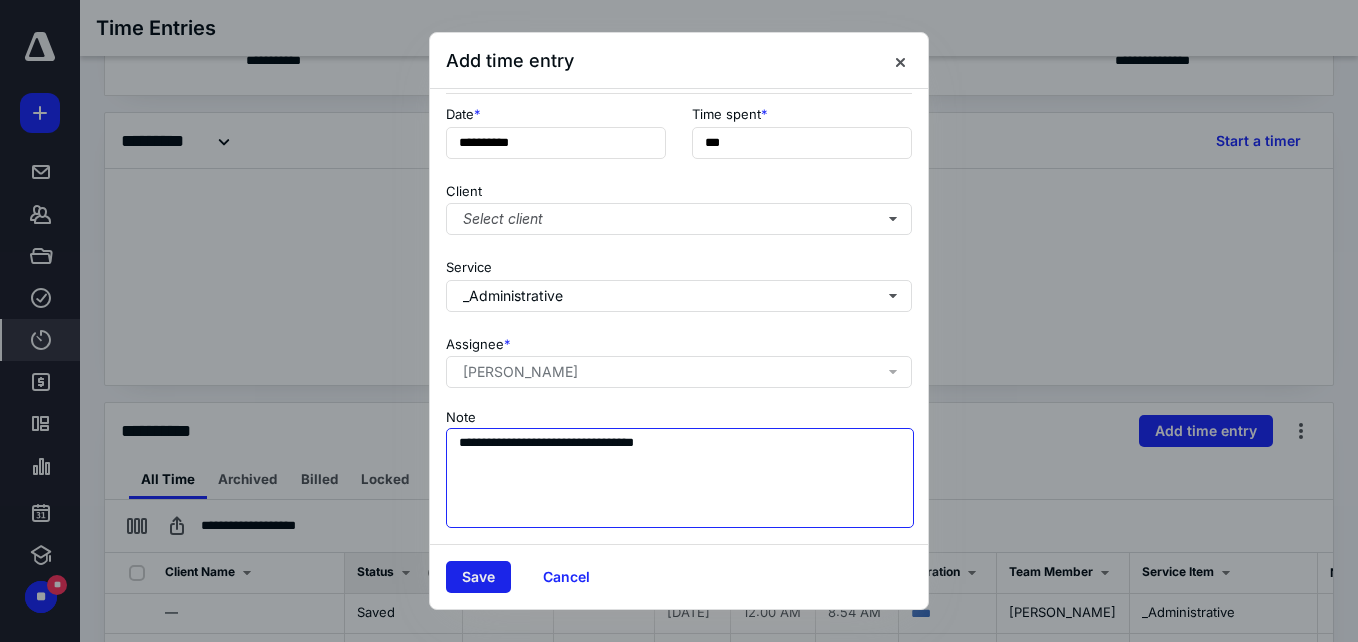 type on "**********" 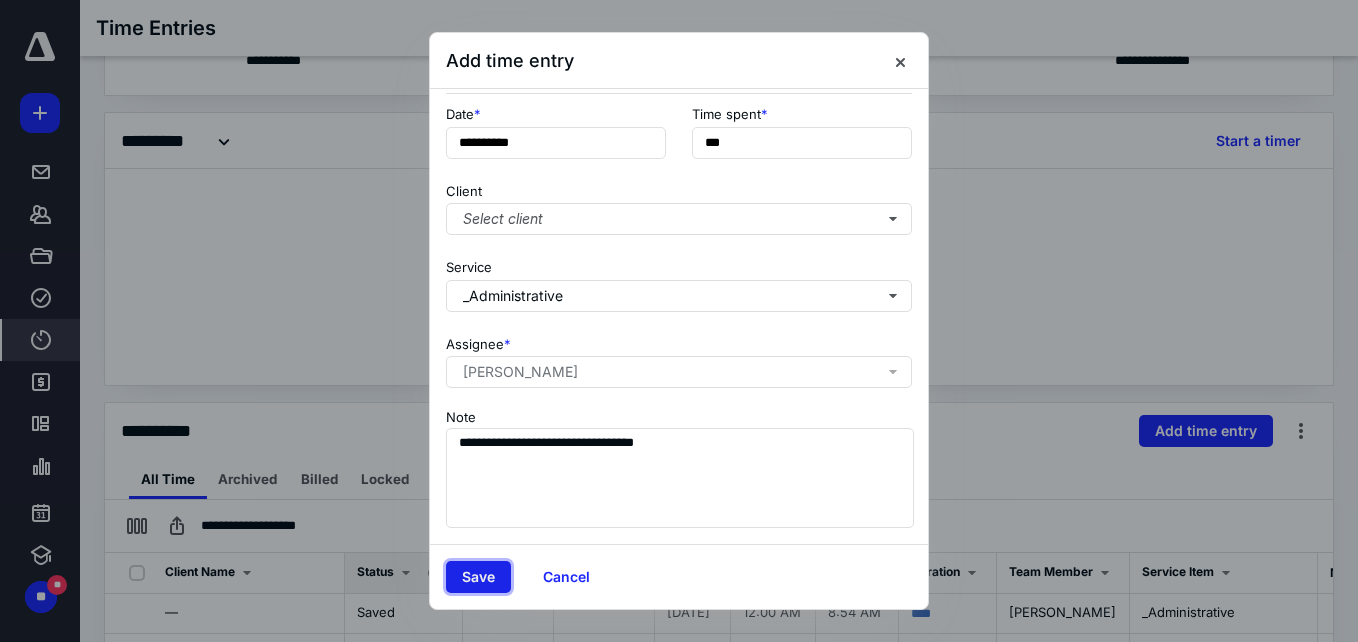 click on "Save" at bounding box center [478, 577] 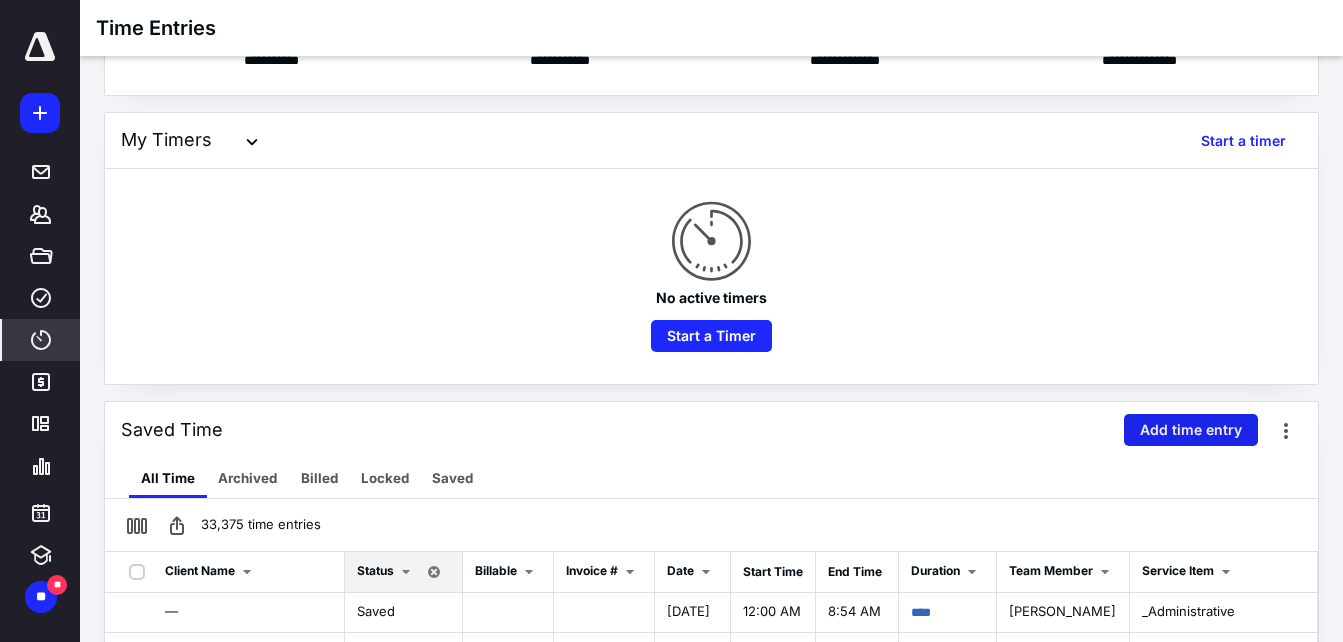 click on "Add time entry" at bounding box center [1191, 430] 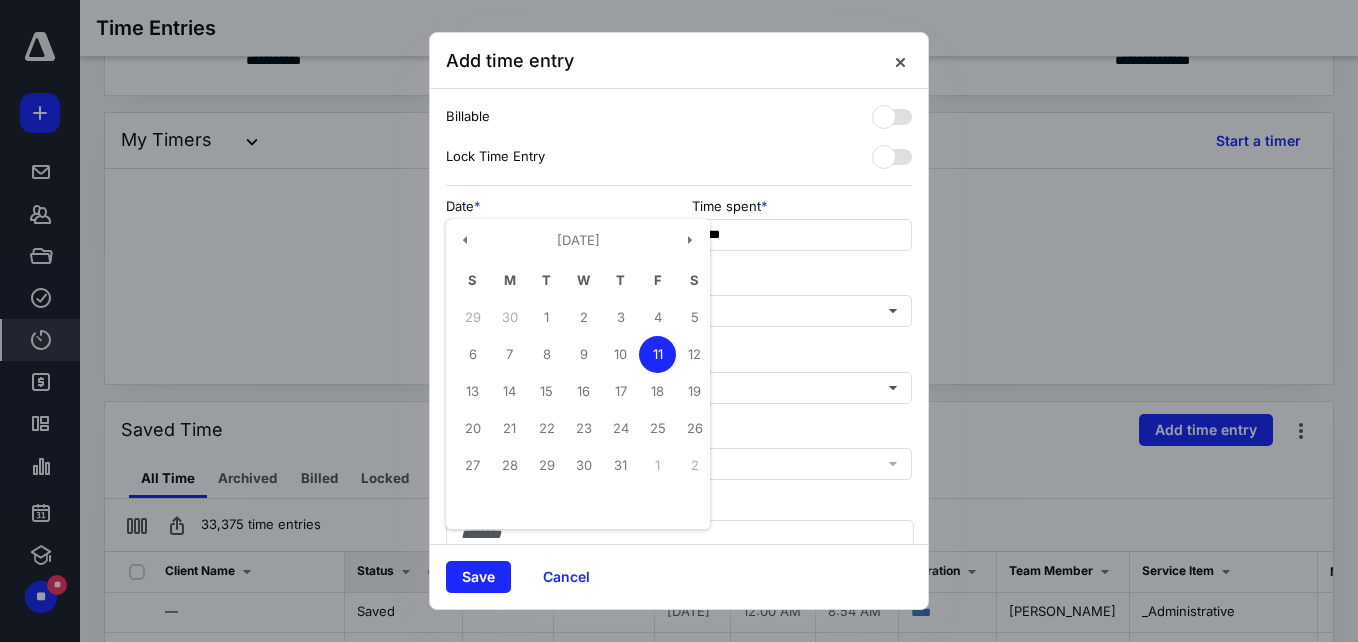 click on "**********" at bounding box center (556, 235) 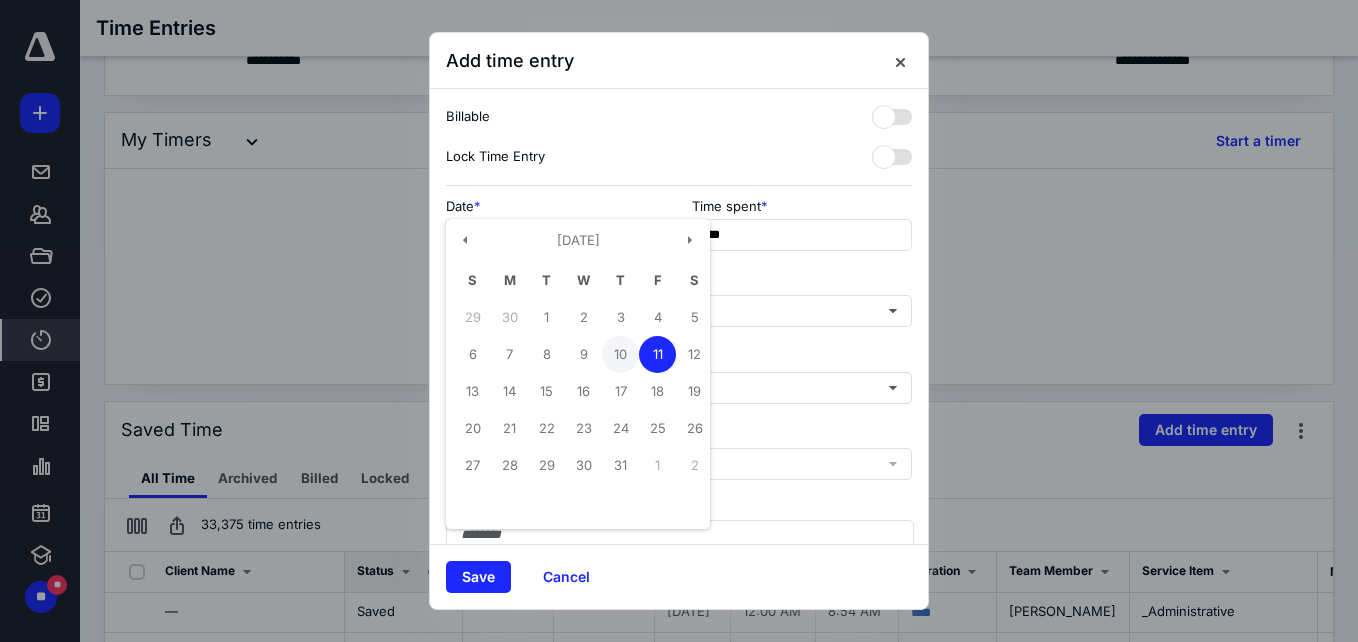 click on "10" at bounding box center [620, 354] 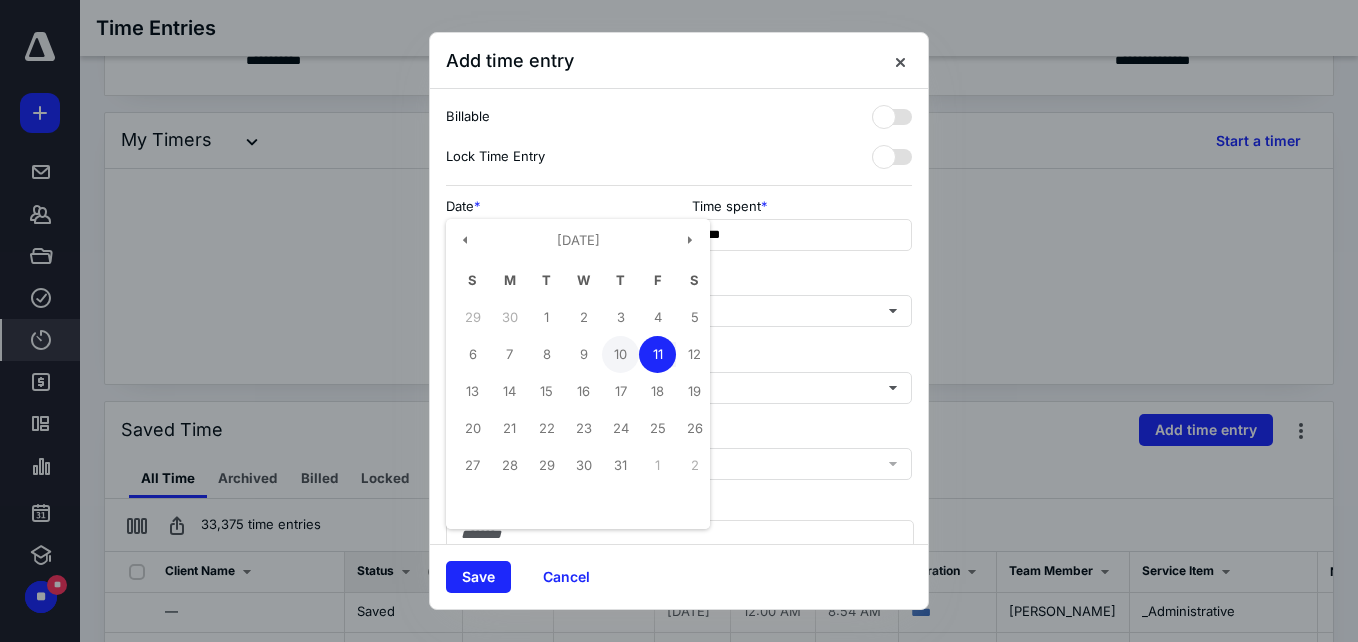 type on "**********" 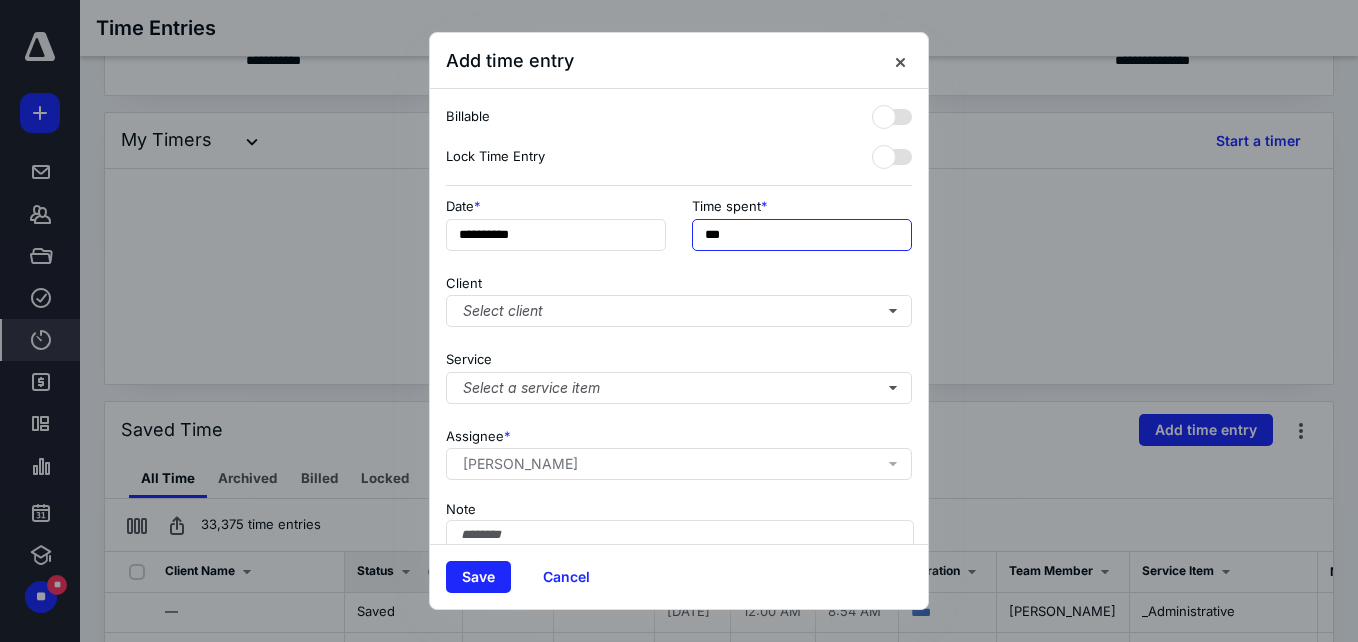 drag, startPoint x: 776, startPoint y: 249, endPoint x: 760, endPoint y: 245, distance: 16.492422 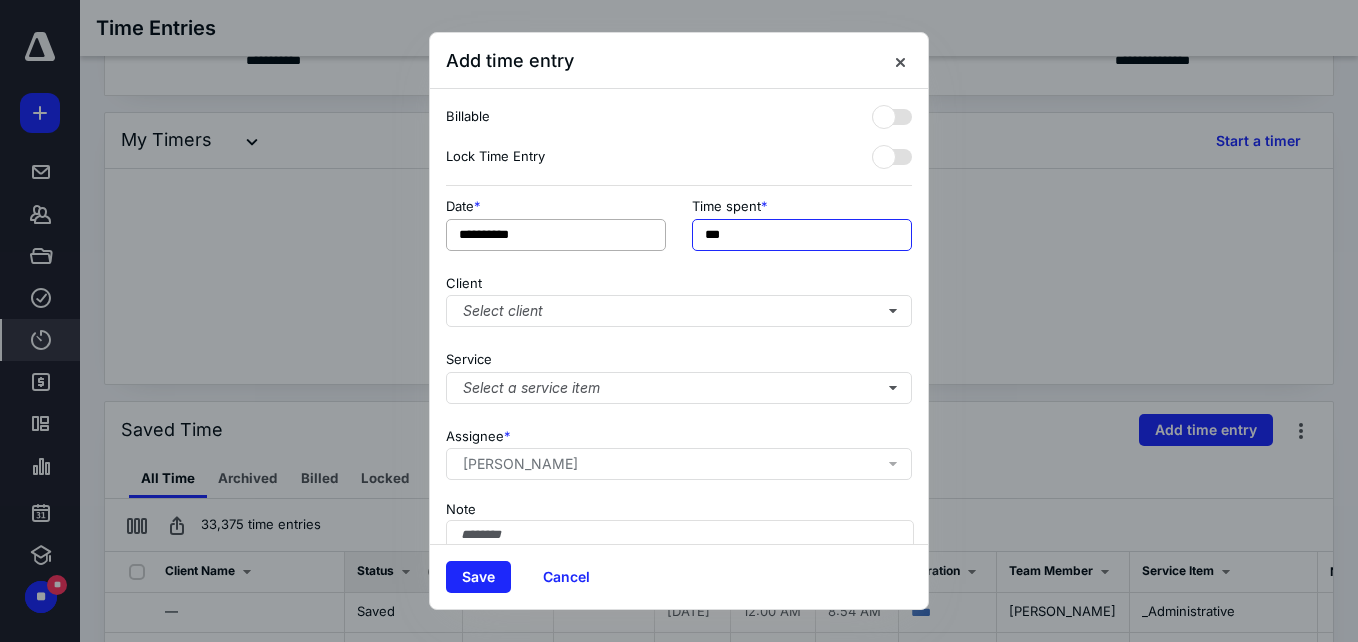 drag, startPoint x: 738, startPoint y: 239, endPoint x: 636, endPoint y: 241, distance: 102.01961 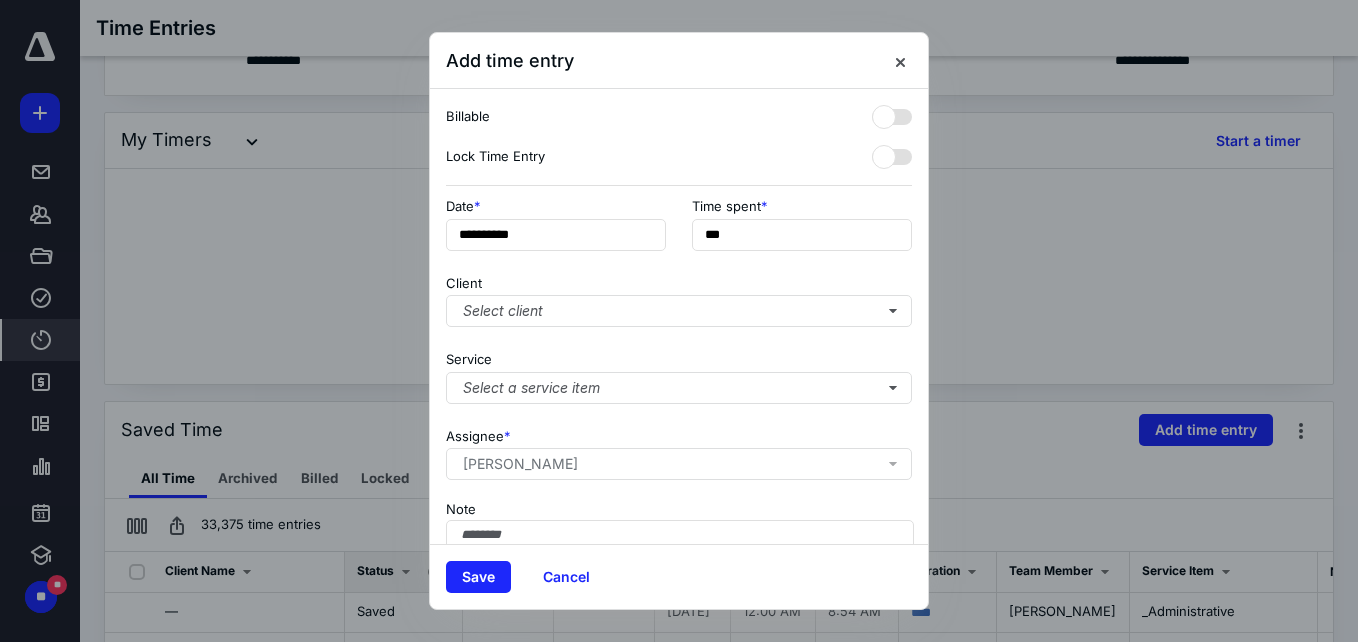 type on "******" 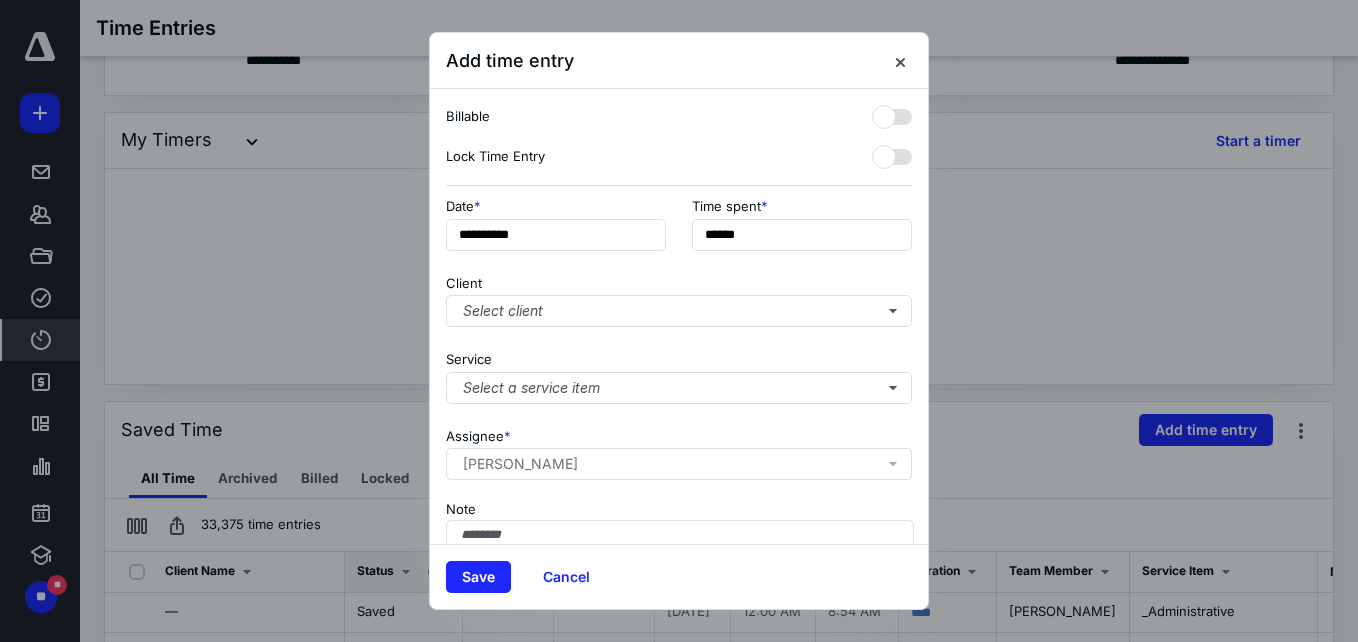 click on "**********" at bounding box center [679, 230] 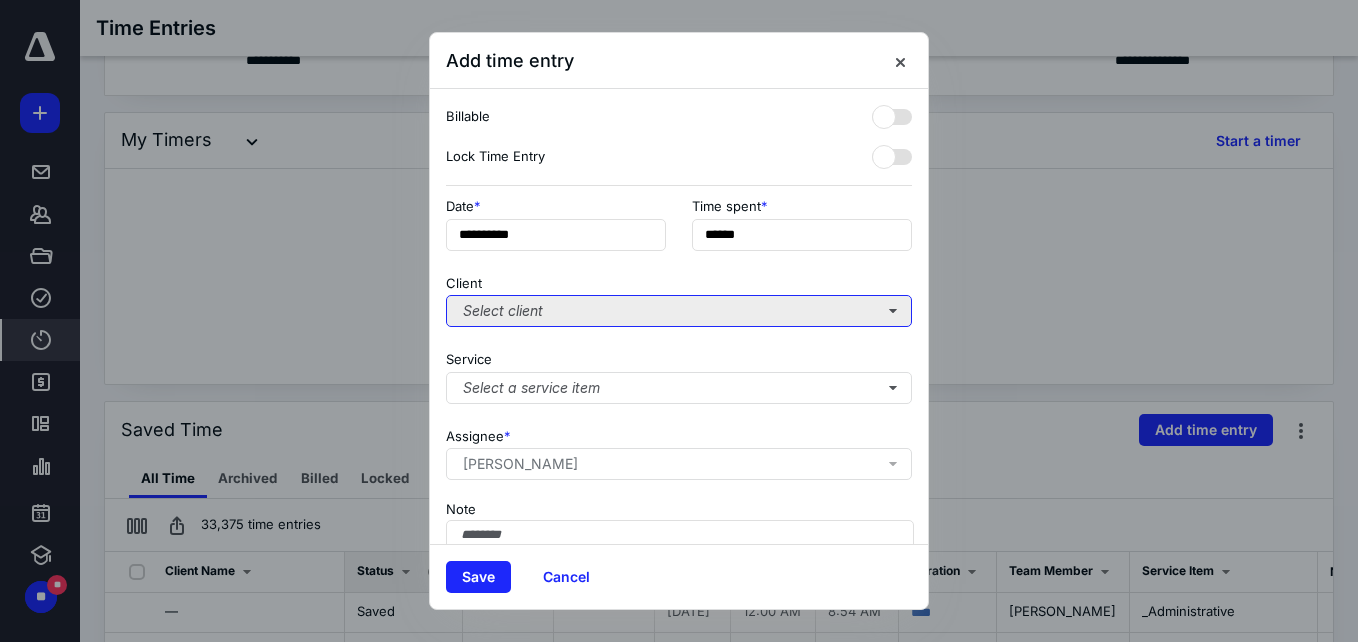 click on "Select client" at bounding box center [679, 311] 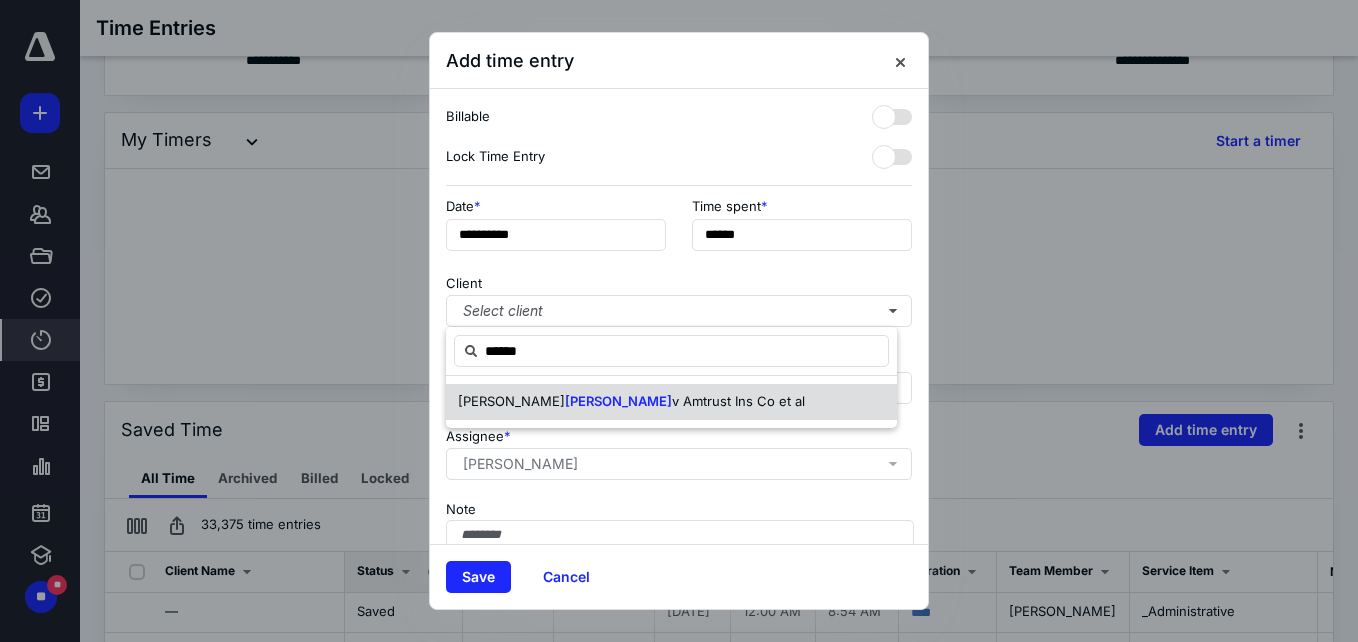 click on "v Amtrust Ins Co et al" at bounding box center (738, 401) 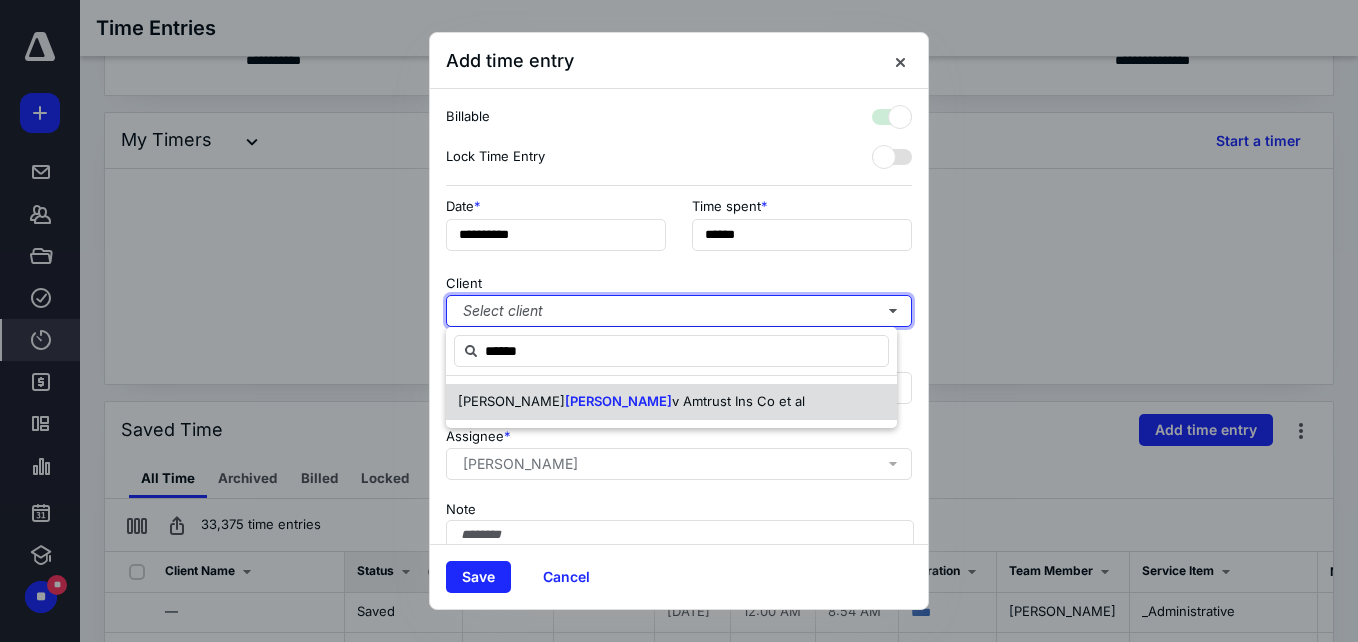 checkbox on "true" 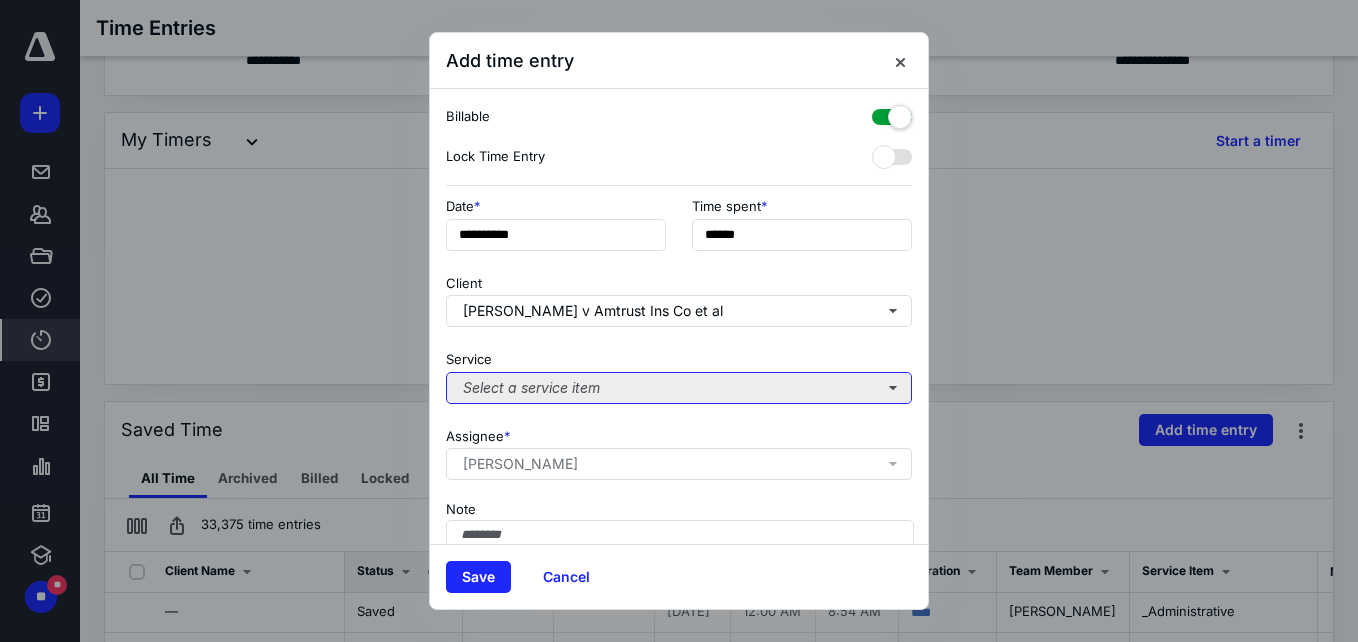 click on "Select a service item" at bounding box center [679, 388] 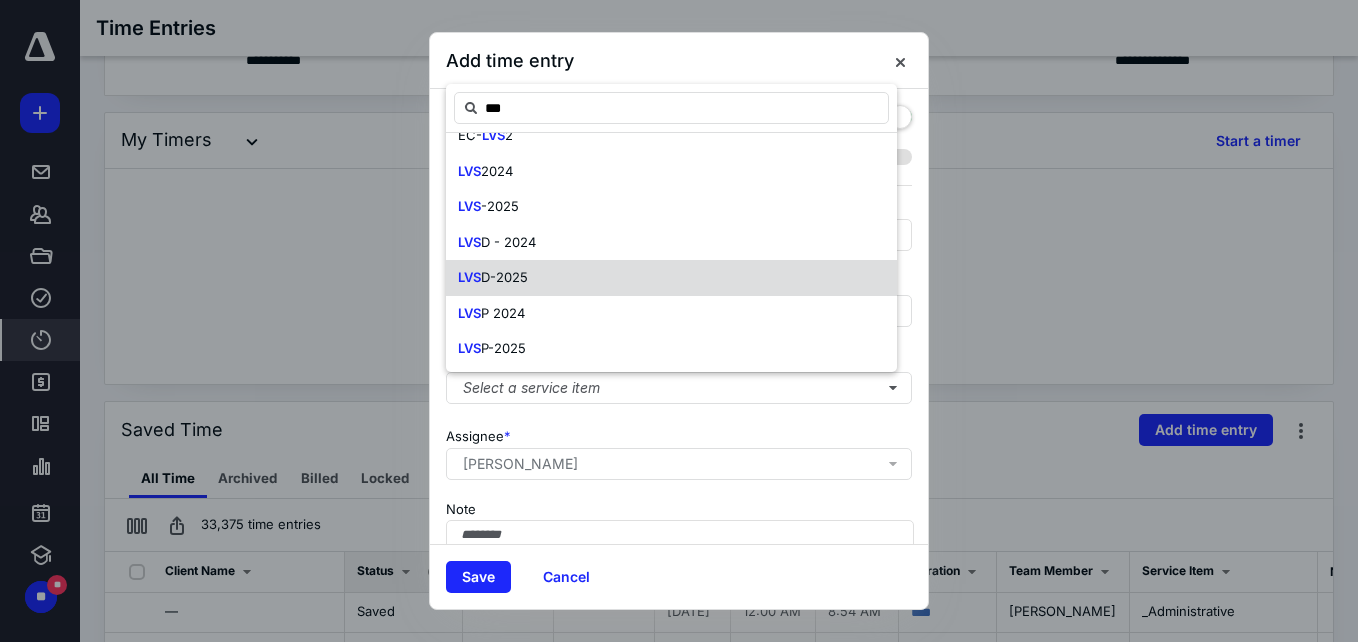 scroll, scrollTop: 172, scrollLeft: 0, axis: vertical 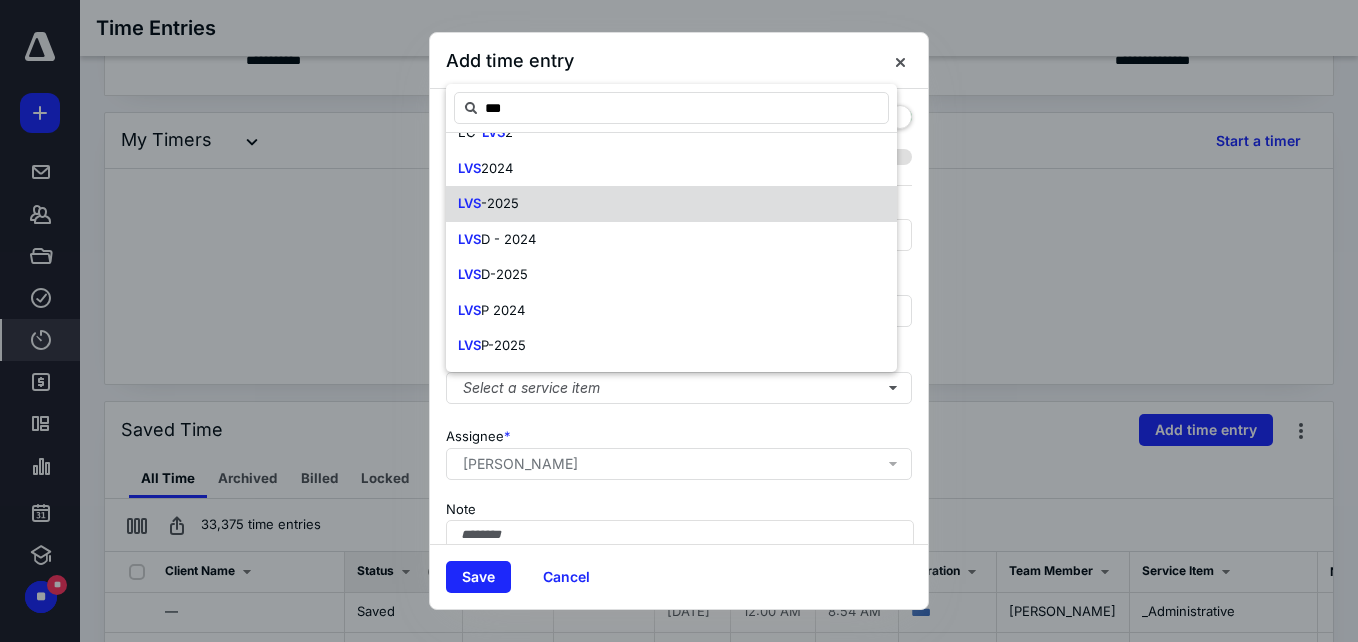 click on "-2025" at bounding box center [500, 203] 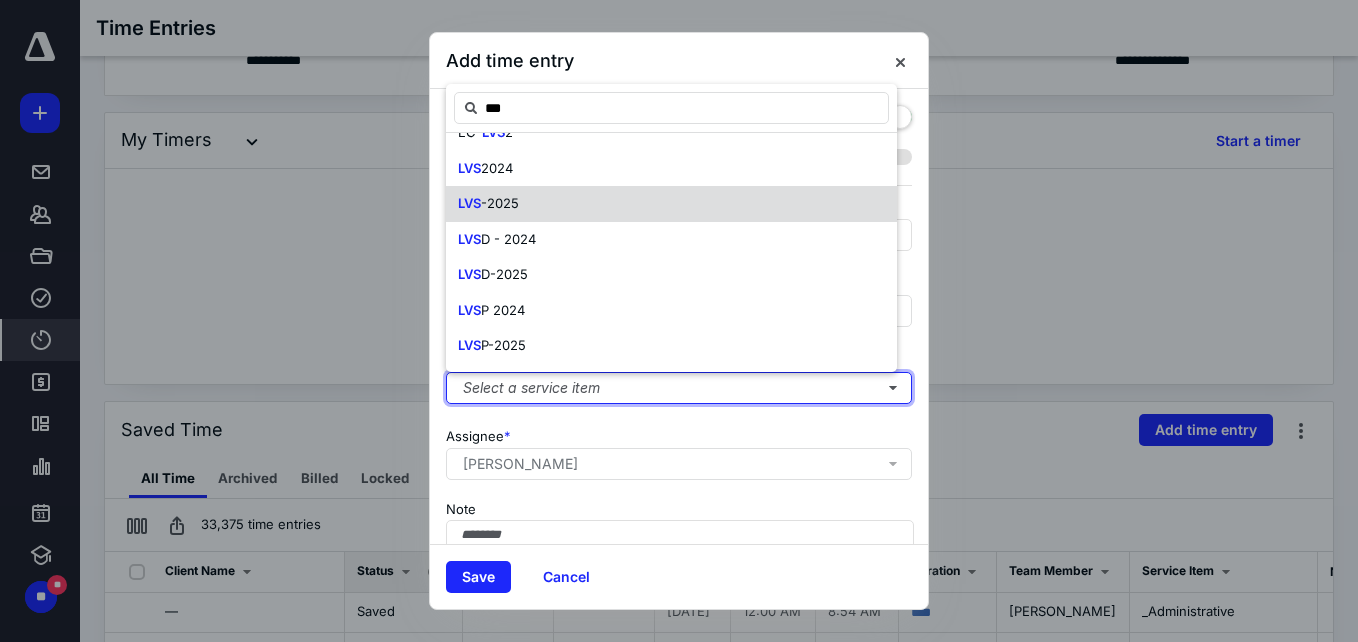 type 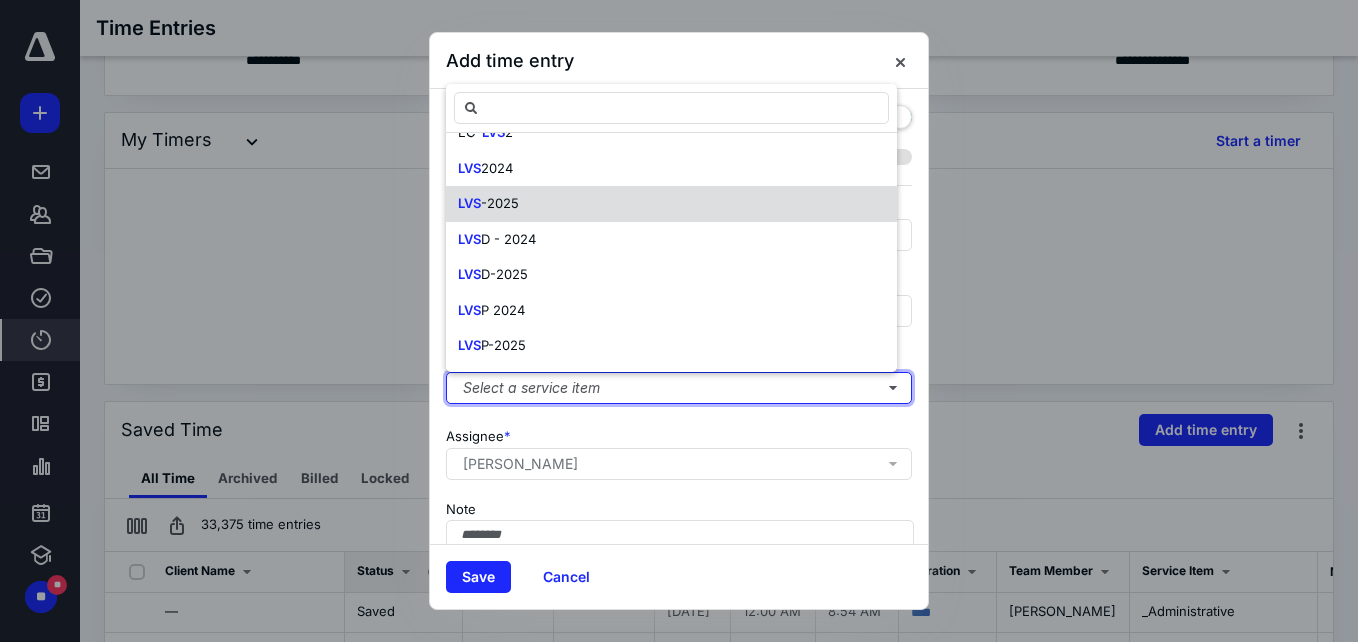 scroll, scrollTop: 0, scrollLeft: 0, axis: both 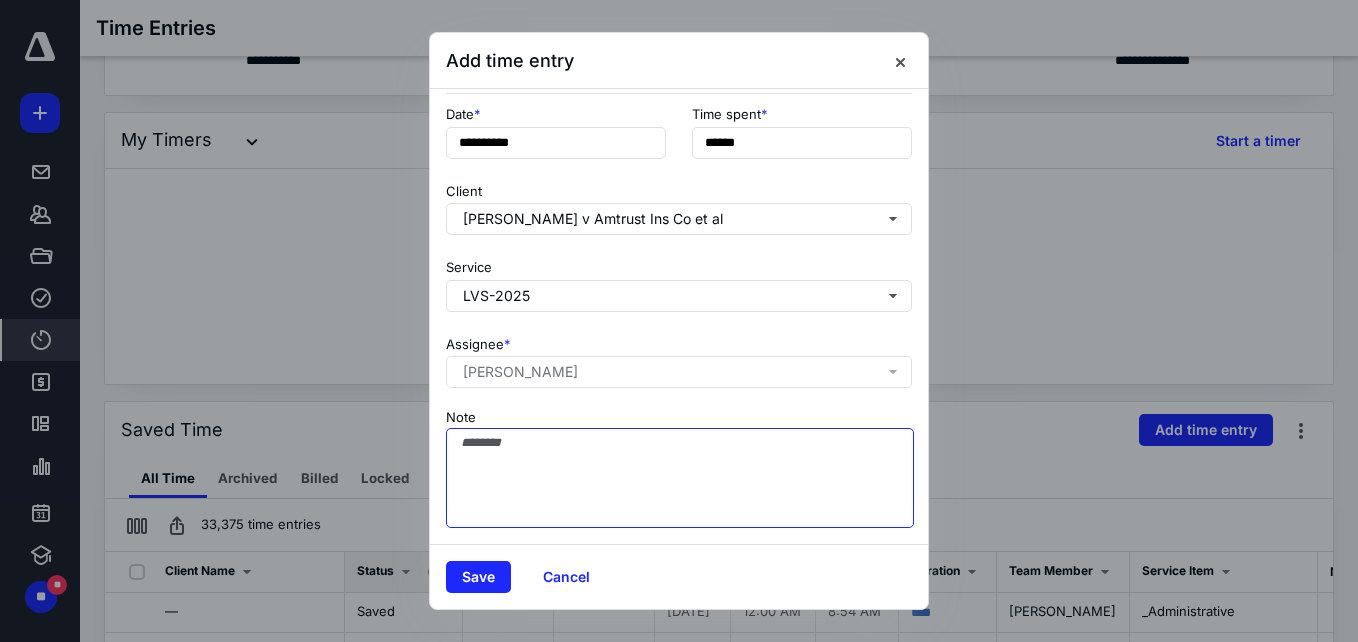 click on "Note" at bounding box center (680, 478) 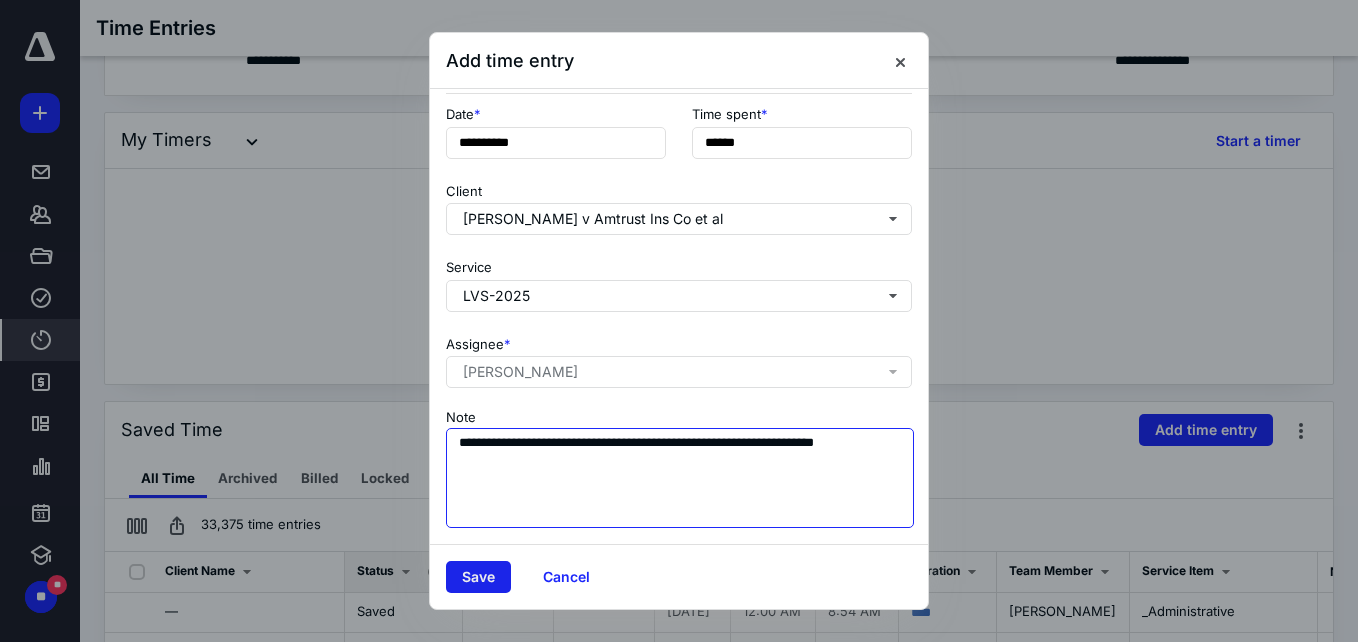 type on "**********" 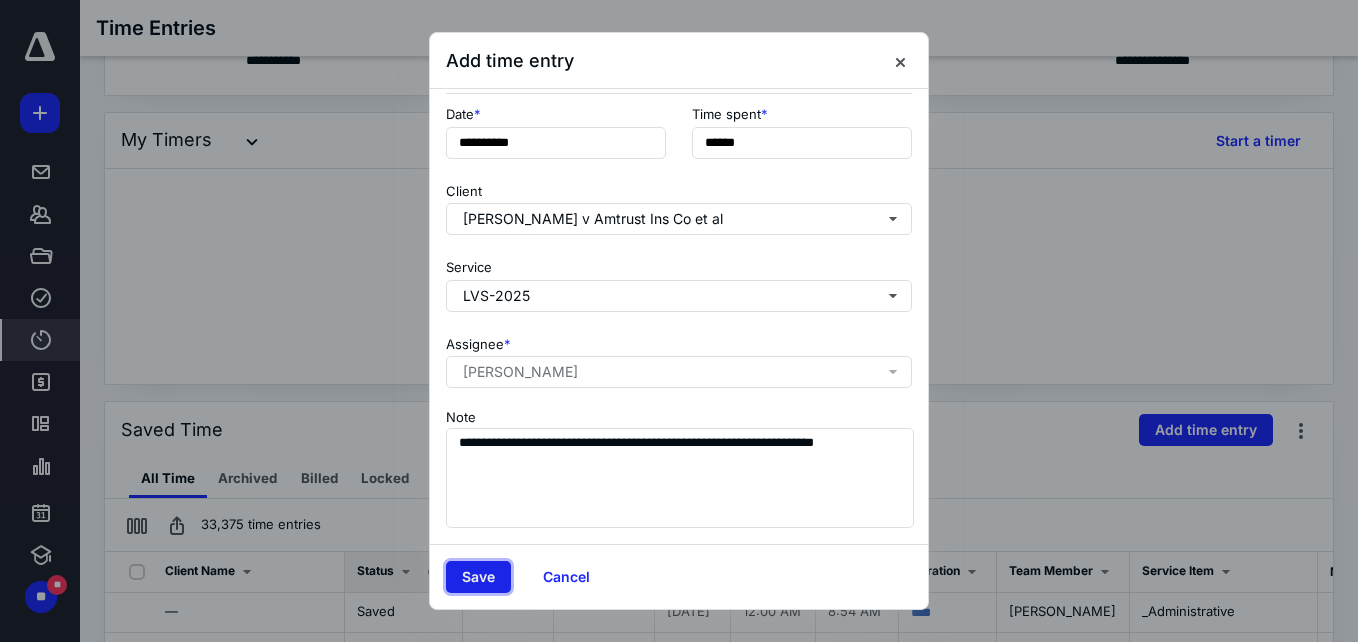 click on "Save" at bounding box center (478, 577) 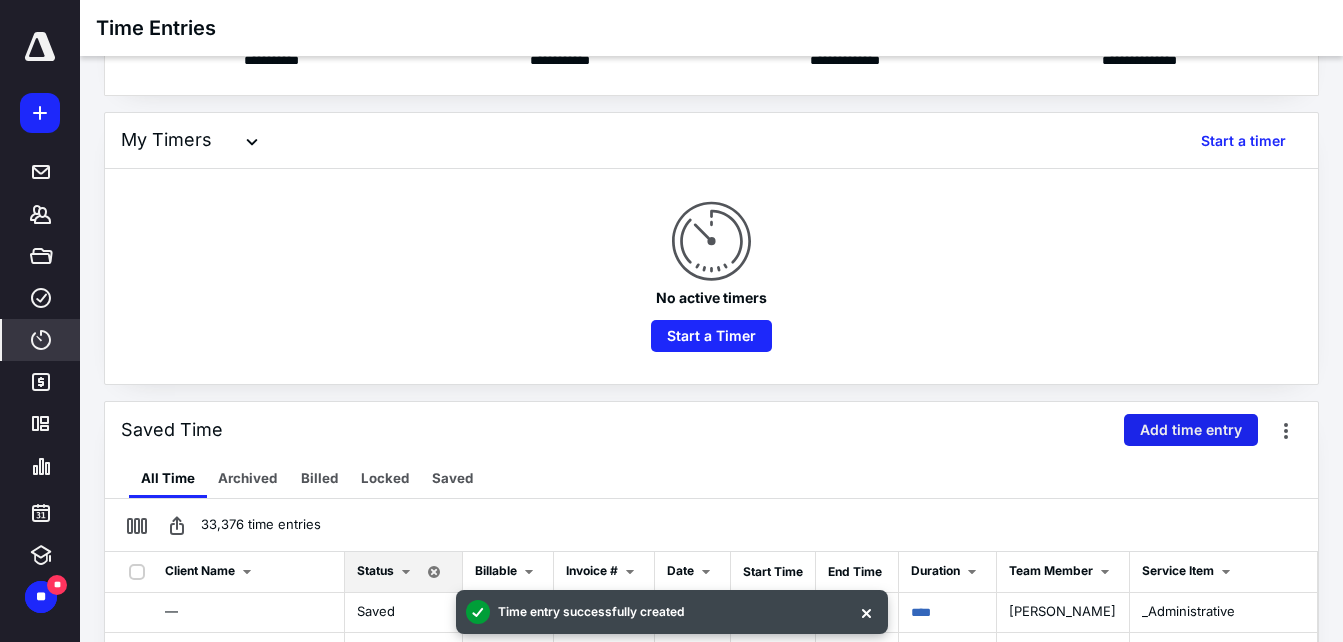 click on "Add time entry" at bounding box center [1191, 430] 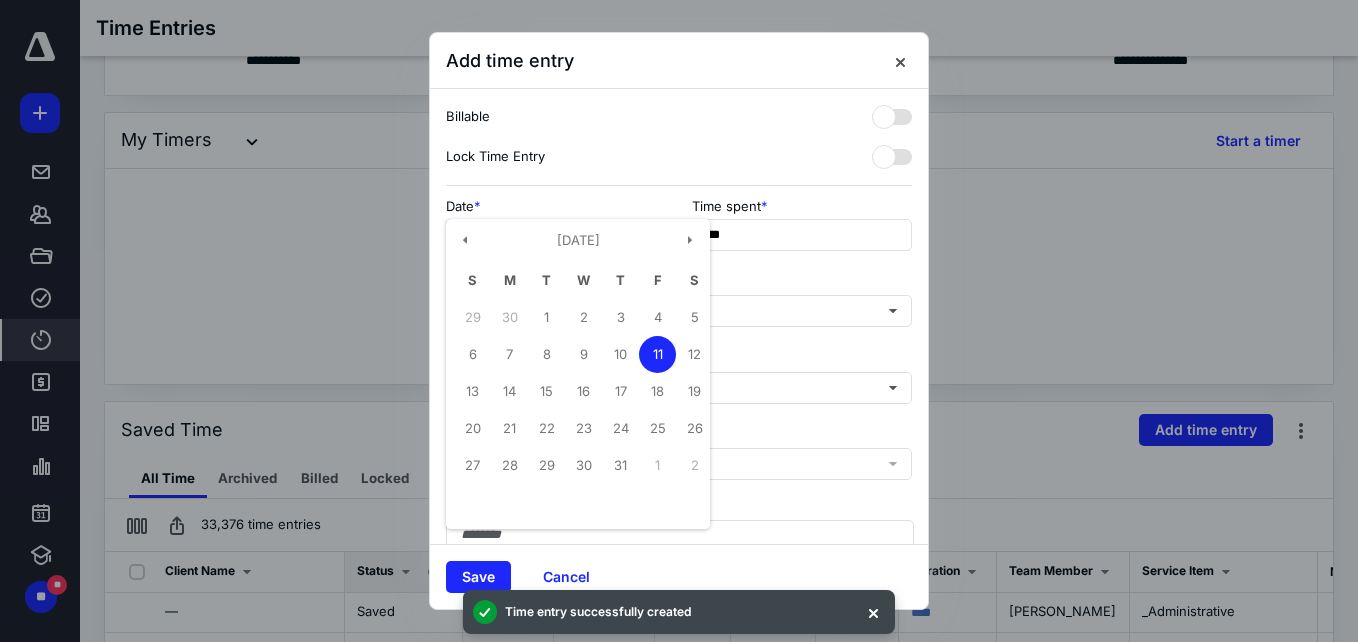 click on "**********" at bounding box center [556, 235] 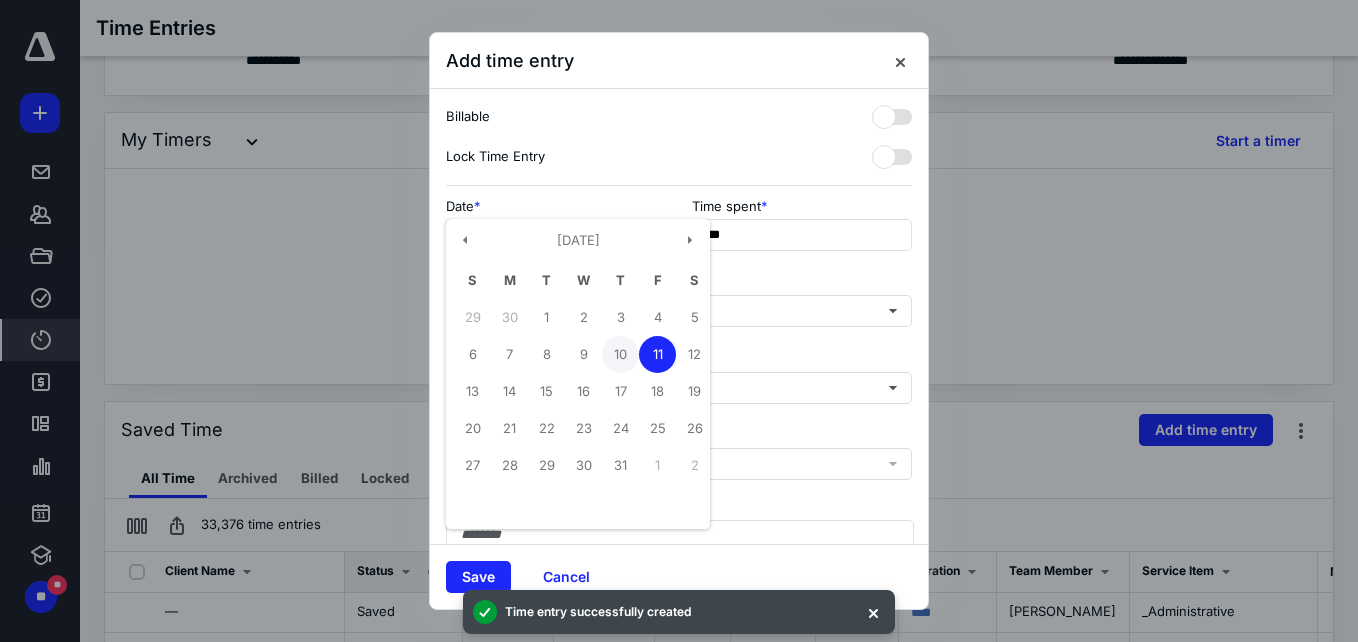 click on "10" at bounding box center (620, 354) 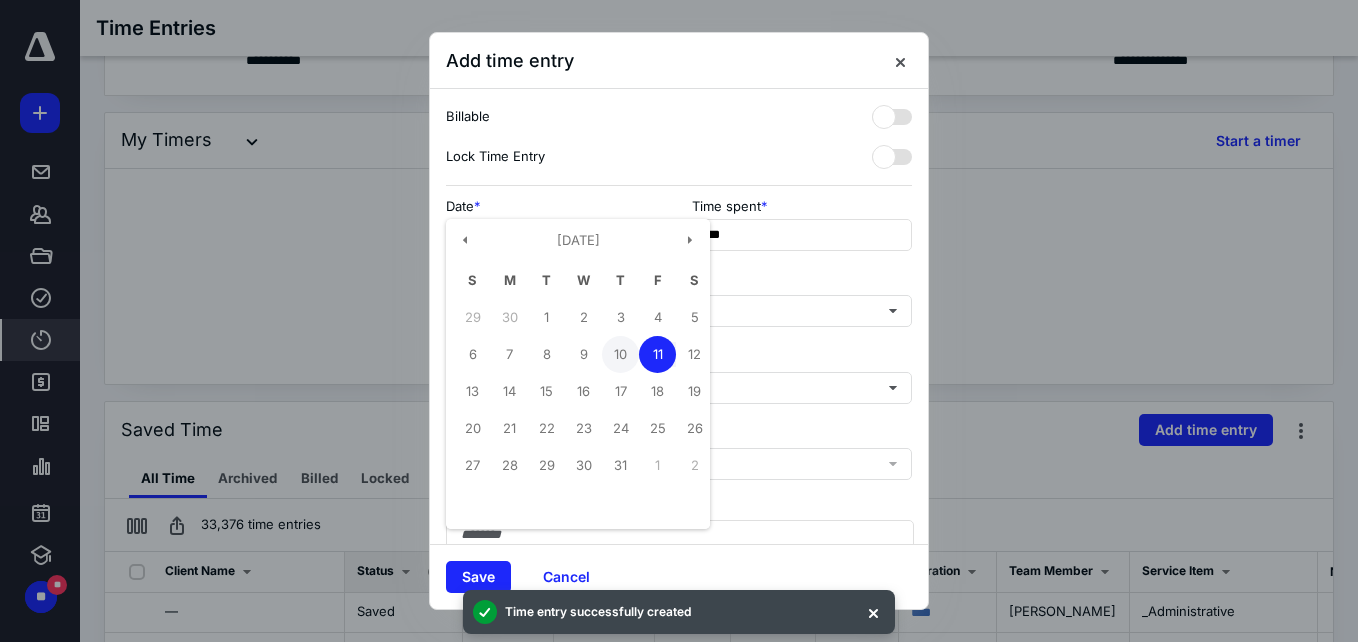 type on "**********" 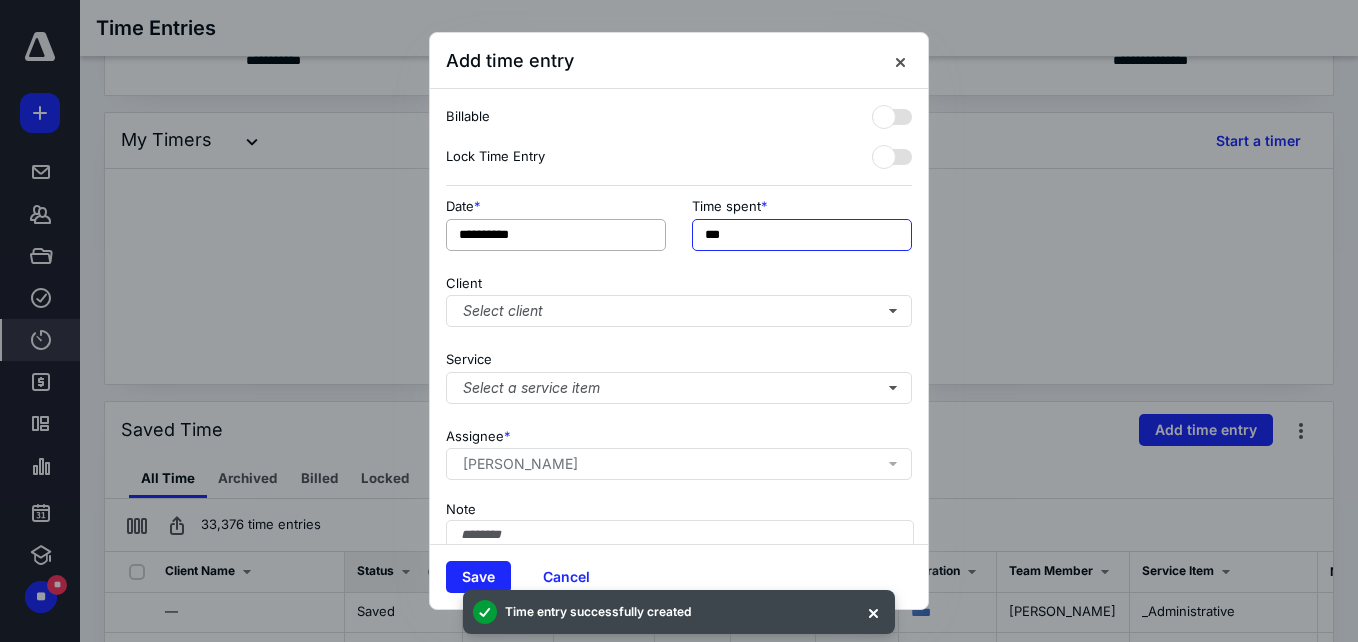 drag, startPoint x: 732, startPoint y: 231, endPoint x: 648, endPoint y: 222, distance: 84.48077 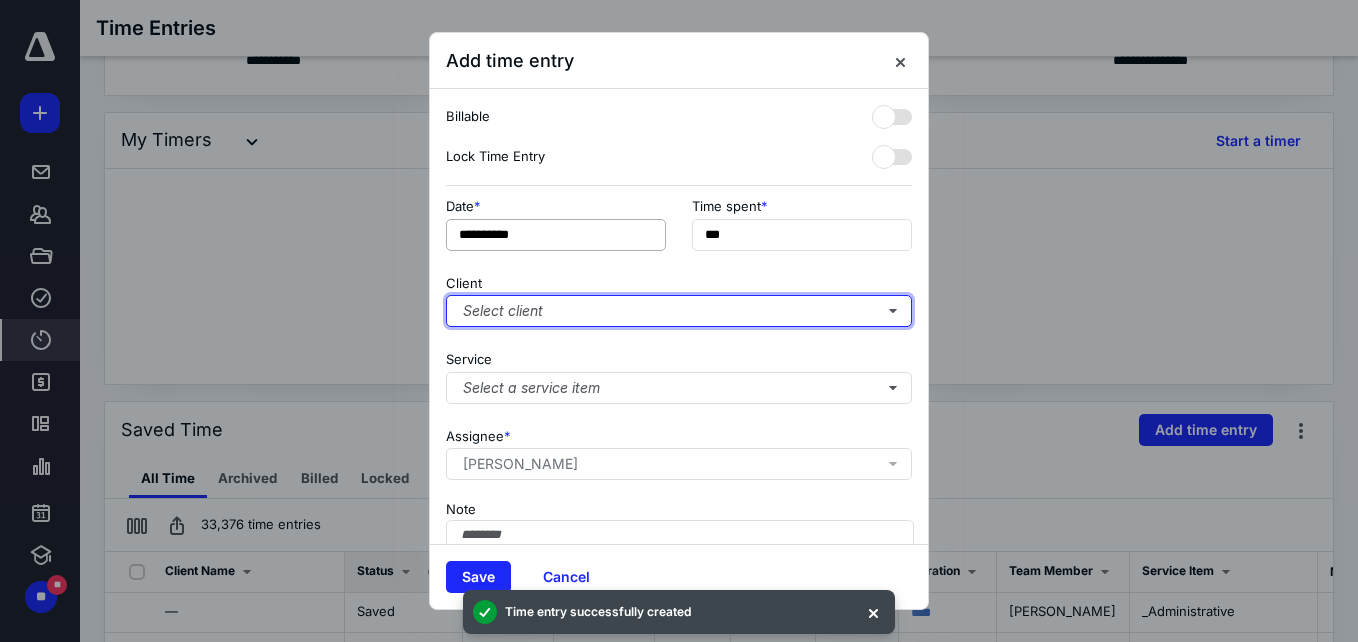 type on "******" 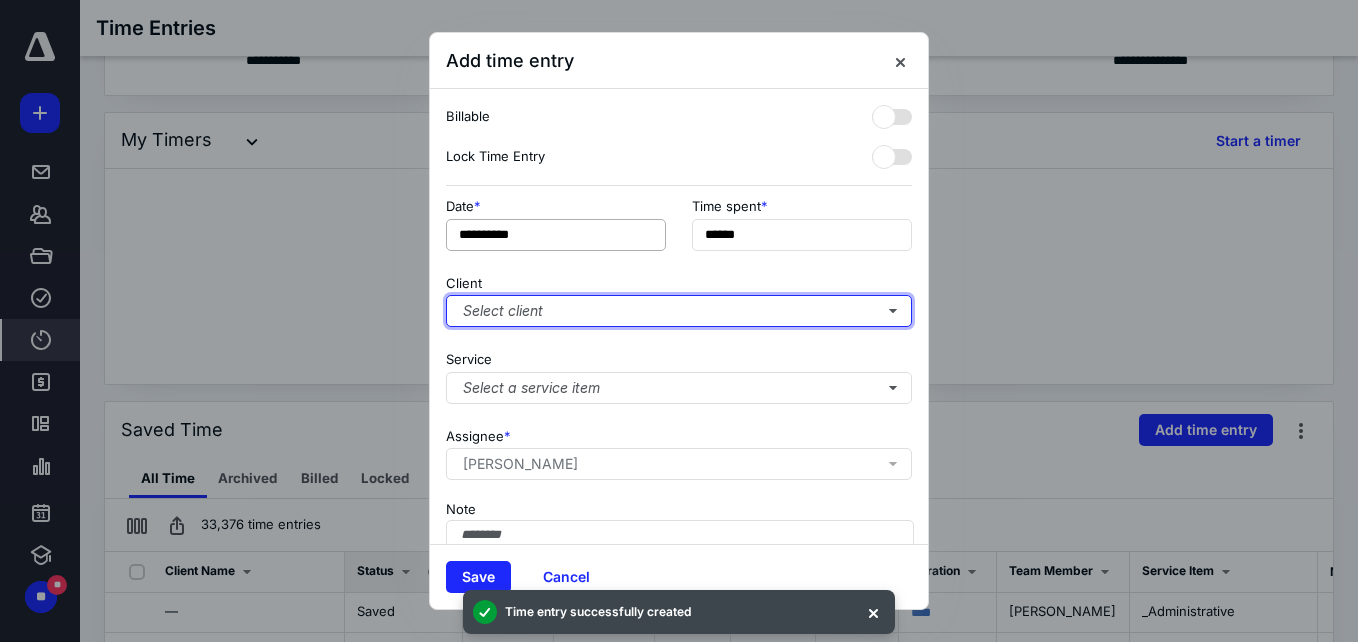 type 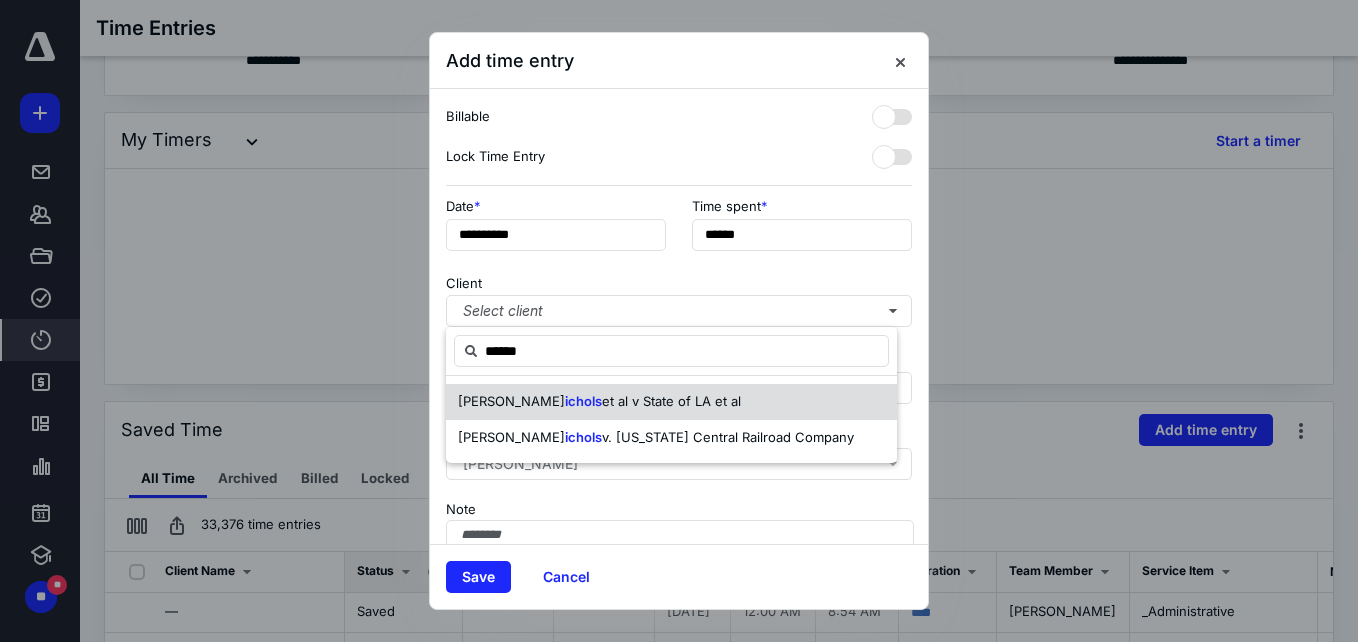 click on "et al v State of LA et al" at bounding box center [671, 401] 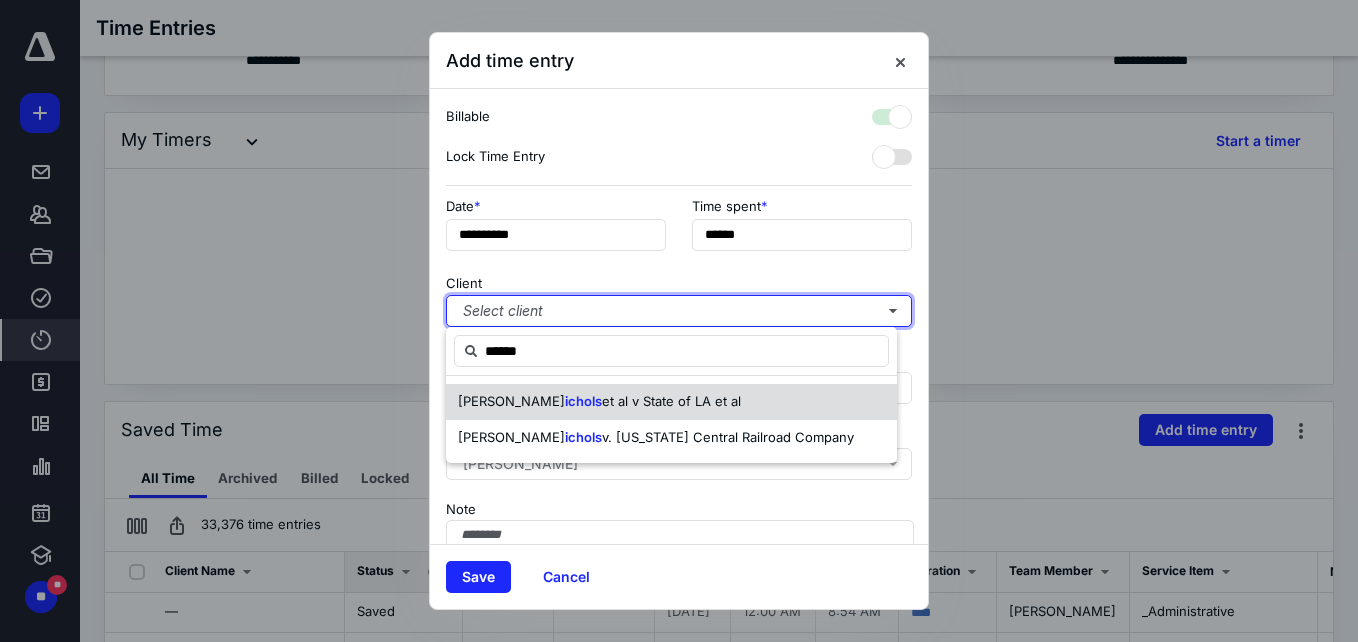 checkbox on "true" 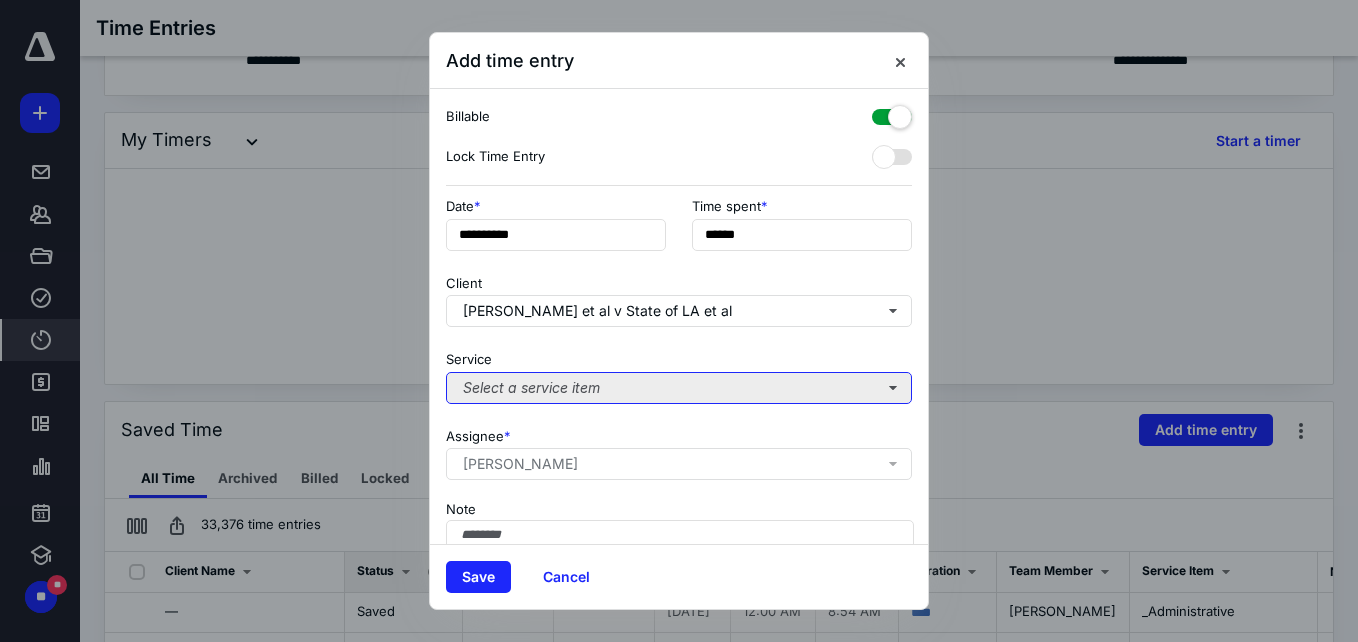 click on "Select a service item" at bounding box center (679, 388) 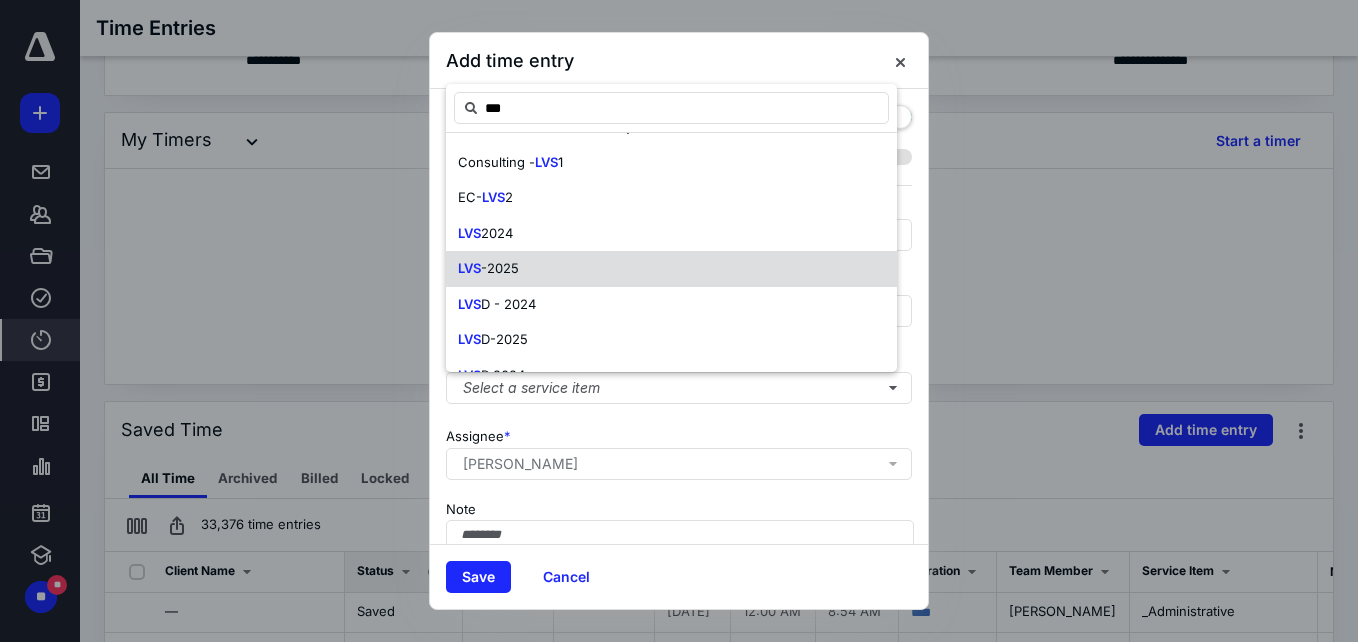 scroll, scrollTop: 72, scrollLeft: 0, axis: vertical 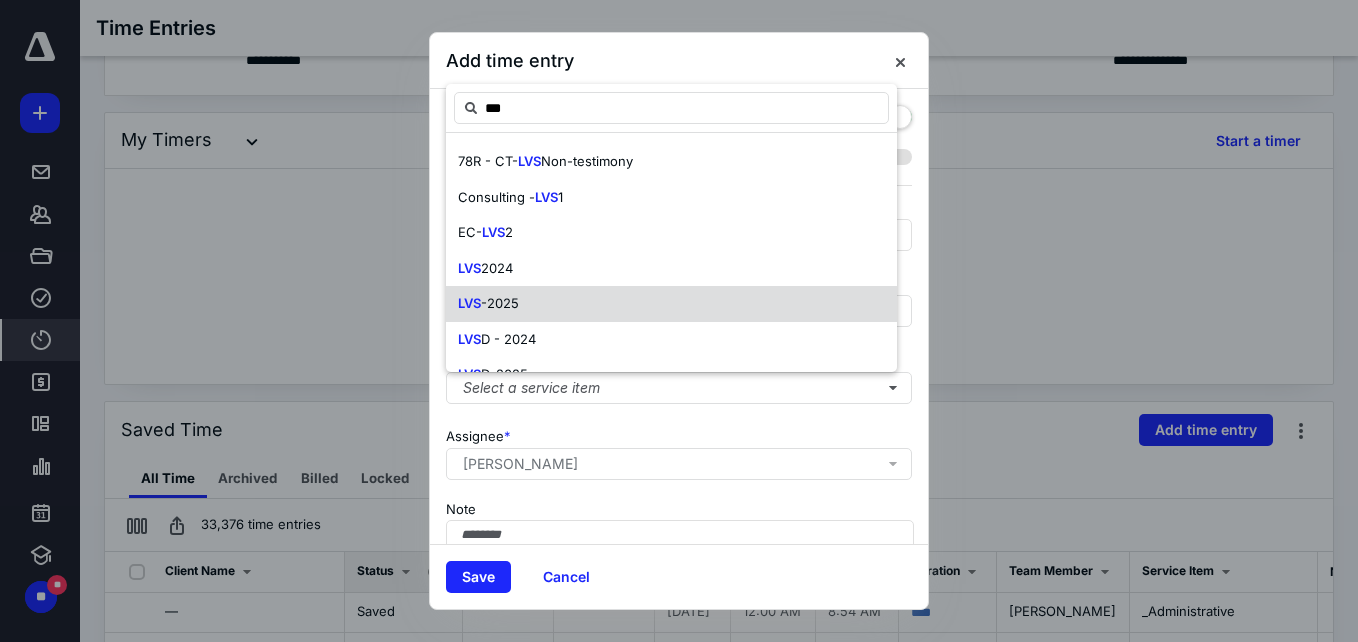 click on "LVS -2025" at bounding box center (488, 304) 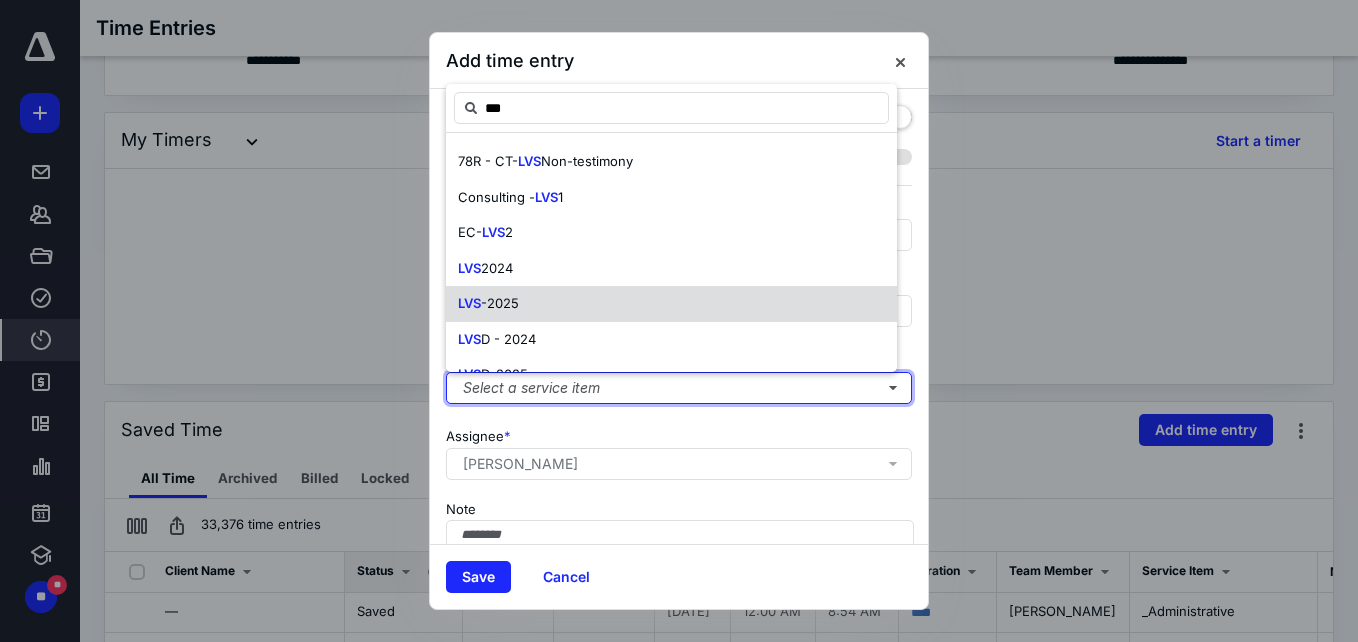 type 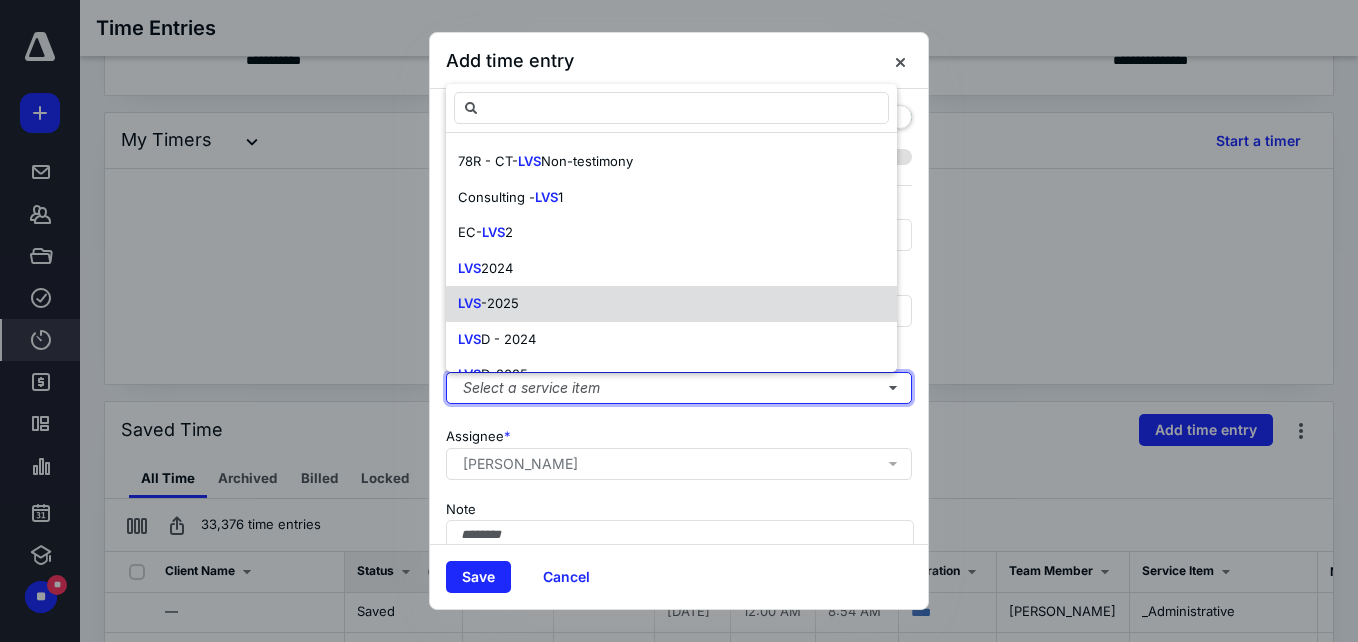 scroll, scrollTop: 0, scrollLeft: 0, axis: both 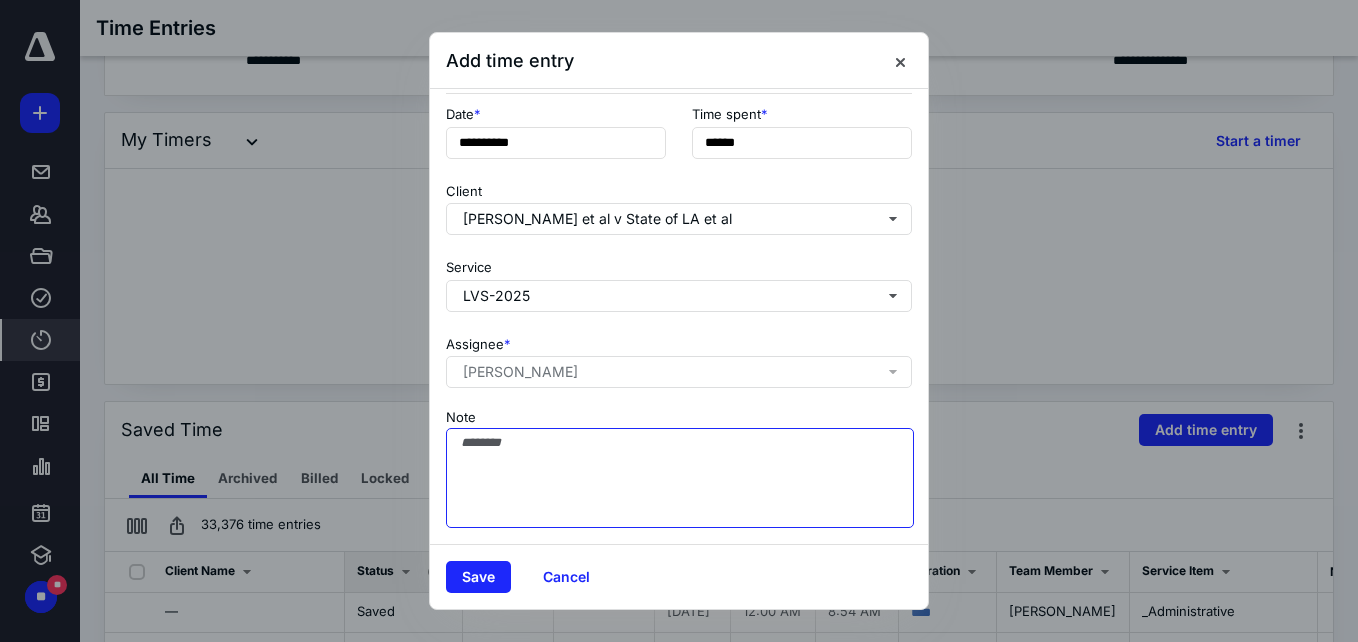 click on "Note" at bounding box center [680, 478] 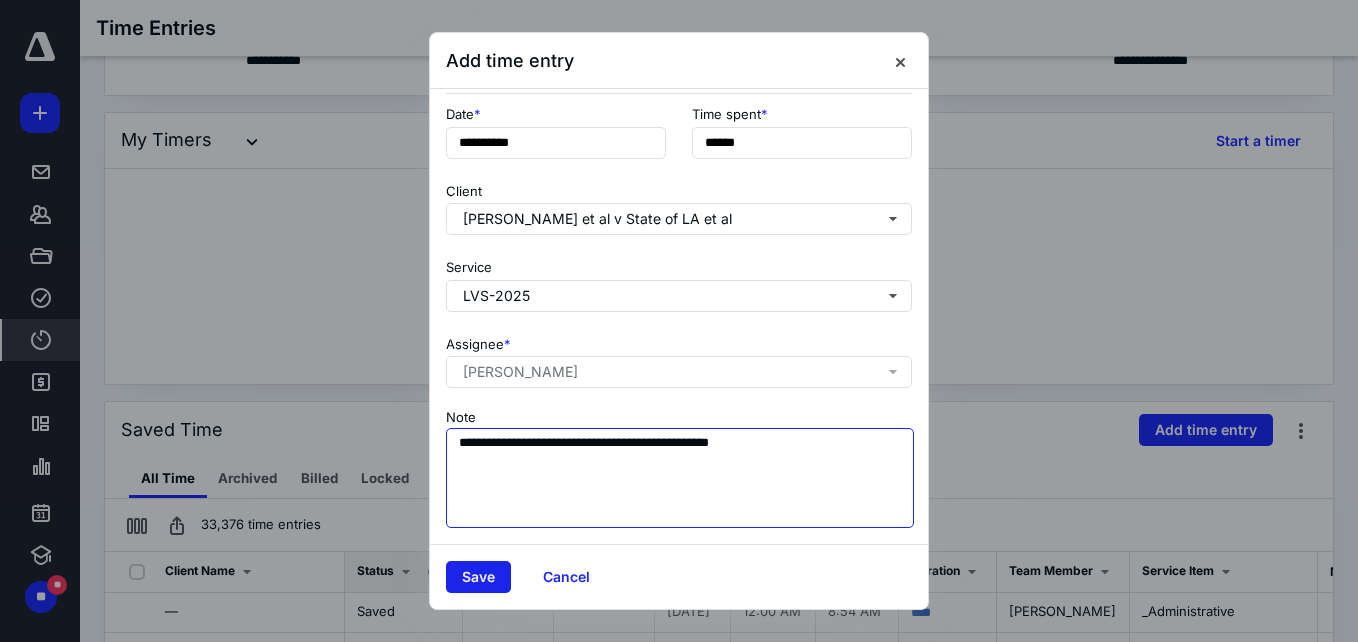 type on "**********" 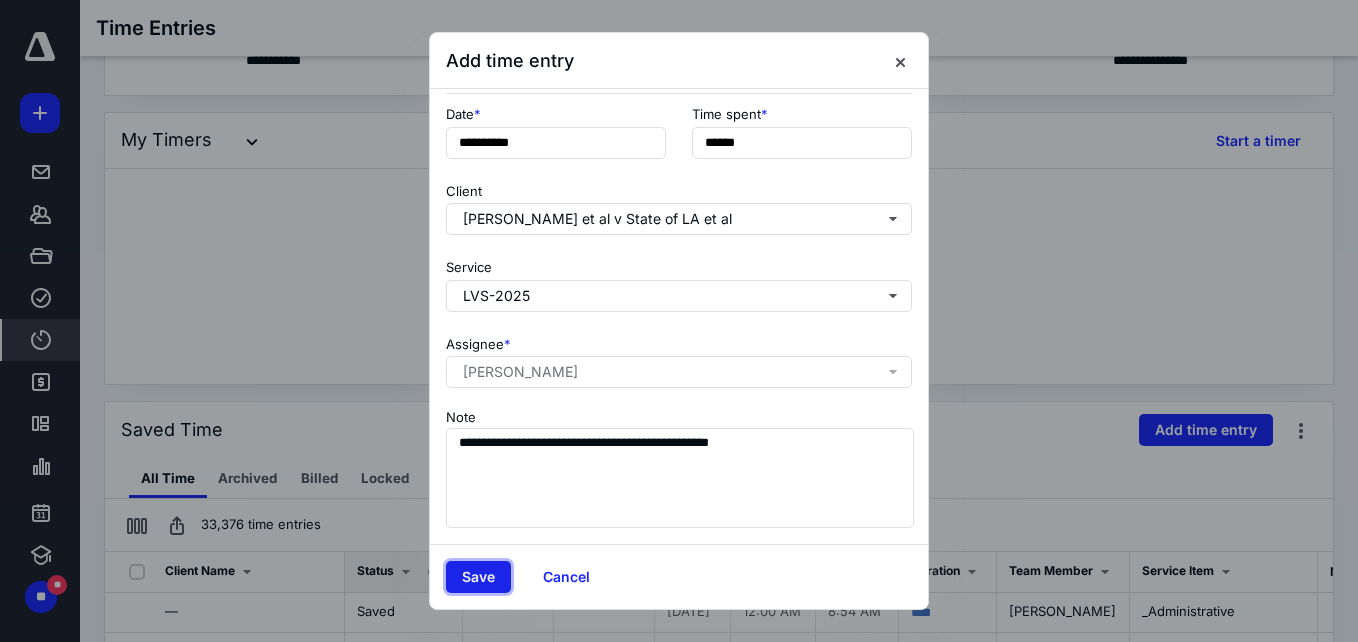 click on "Save" at bounding box center [478, 577] 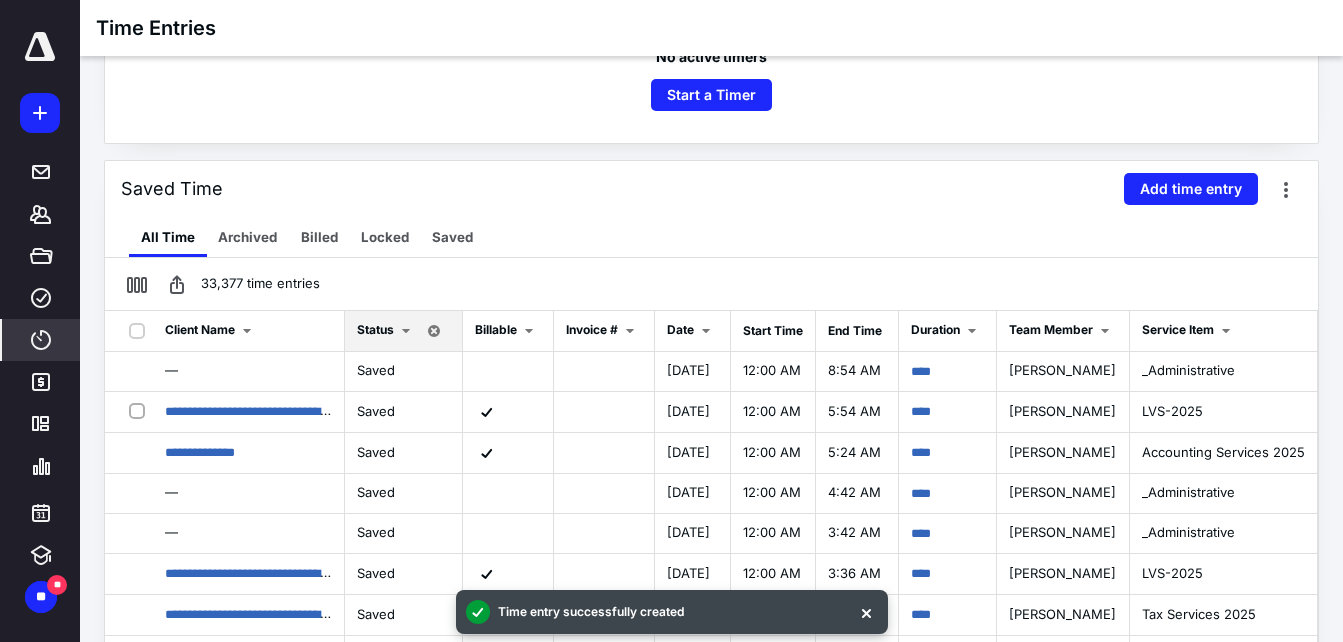 scroll, scrollTop: 400, scrollLeft: 0, axis: vertical 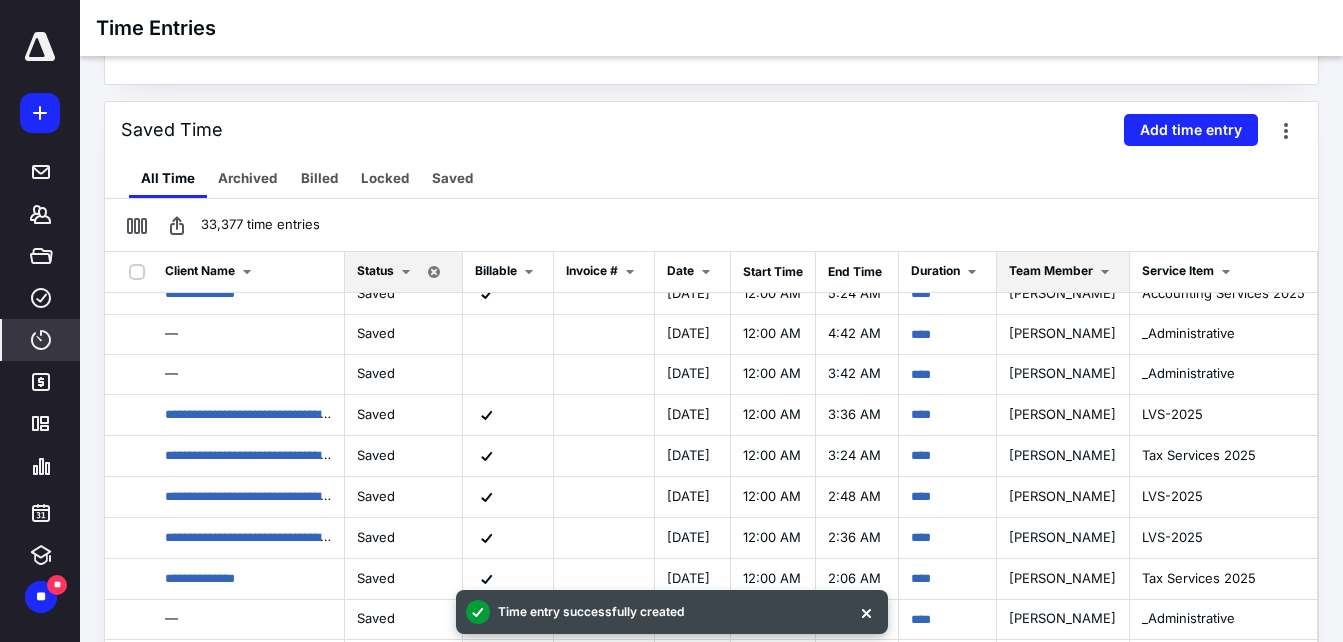 click on "Team Member" at bounding box center [1063, 272] 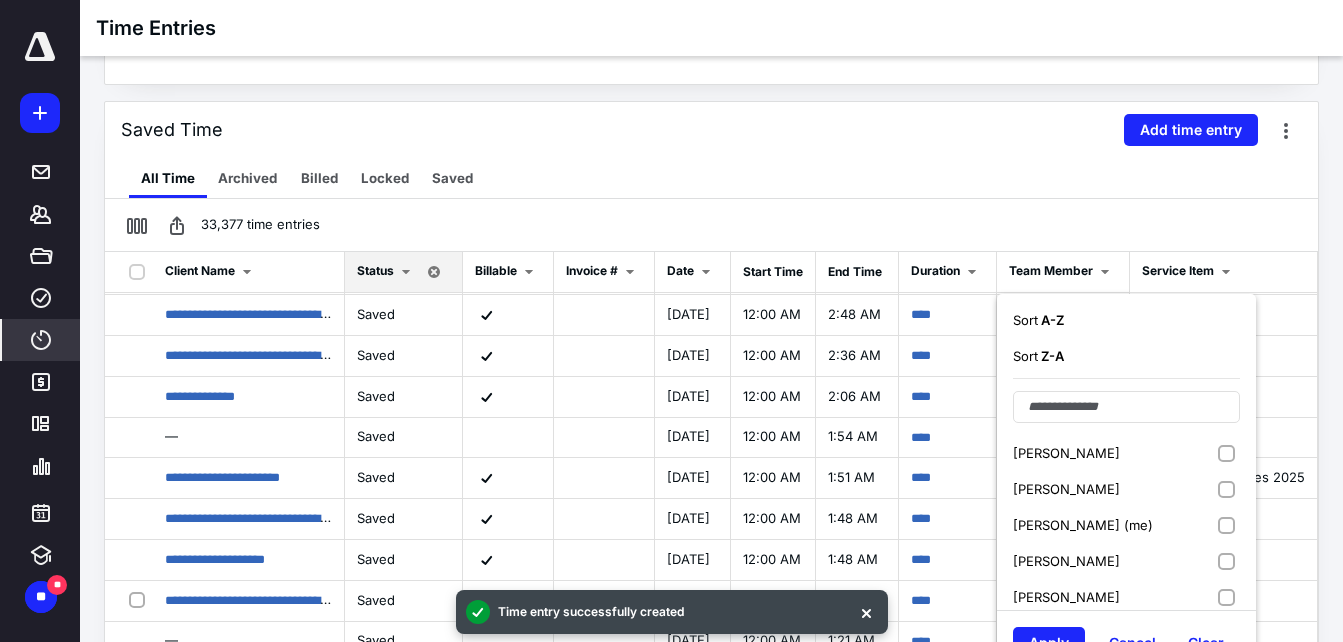 scroll, scrollTop: 300, scrollLeft: 0, axis: vertical 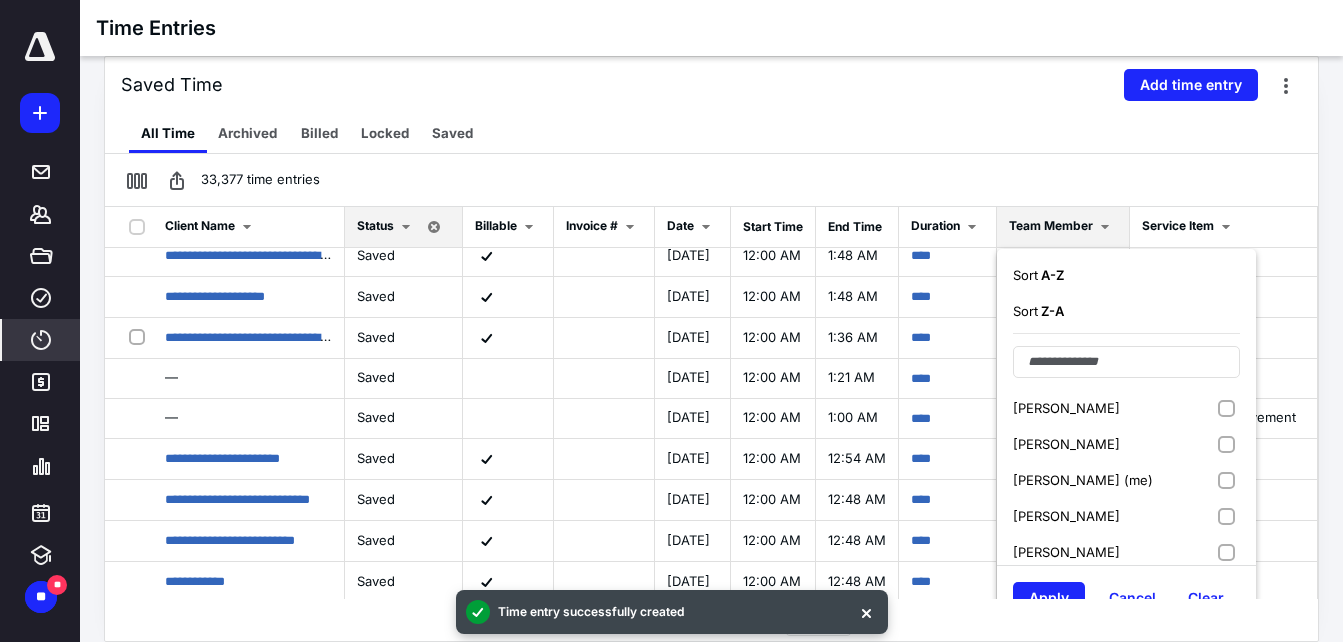 click on "[PERSON_NAME] (me)" at bounding box center [1126, 480] 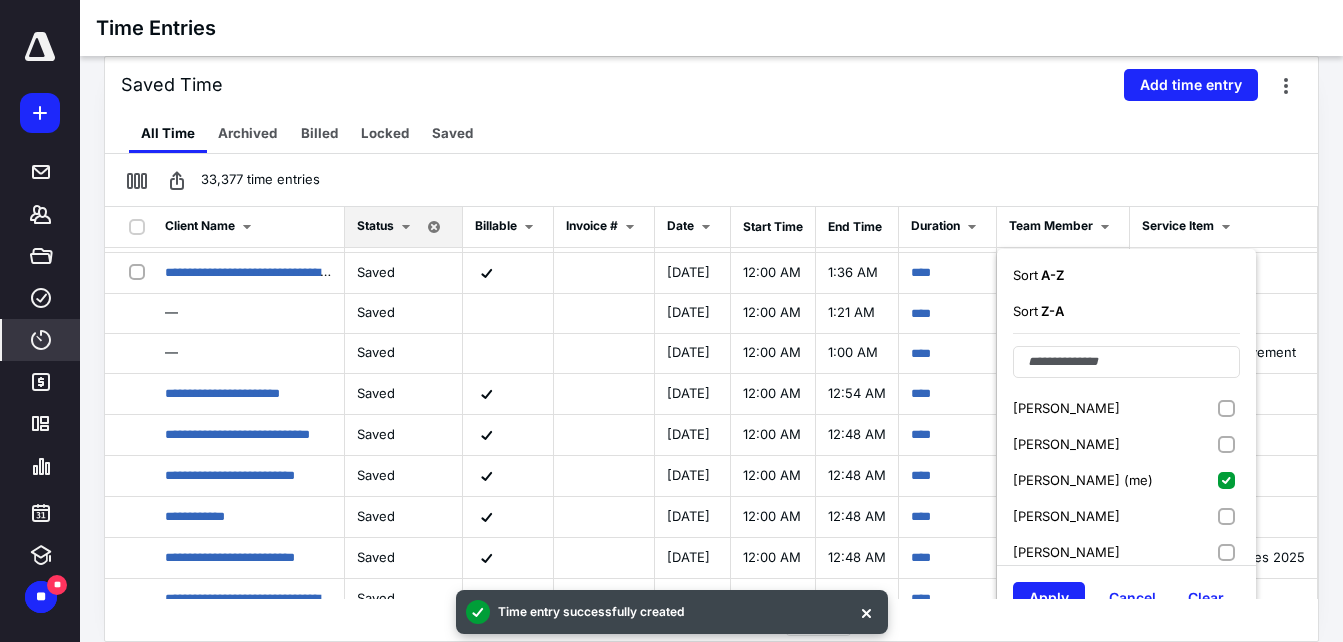 scroll, scrollTop: 600, scrollLeft: 0, axis: vertical 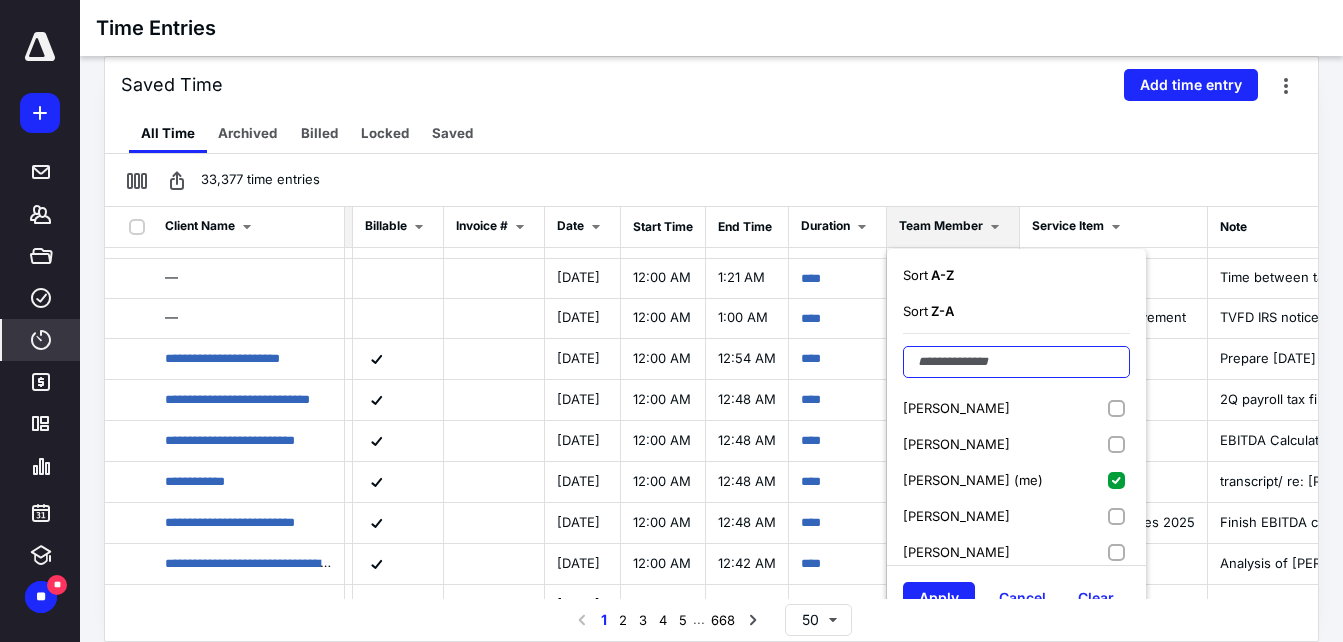 click at bounding box center [1016, 362] 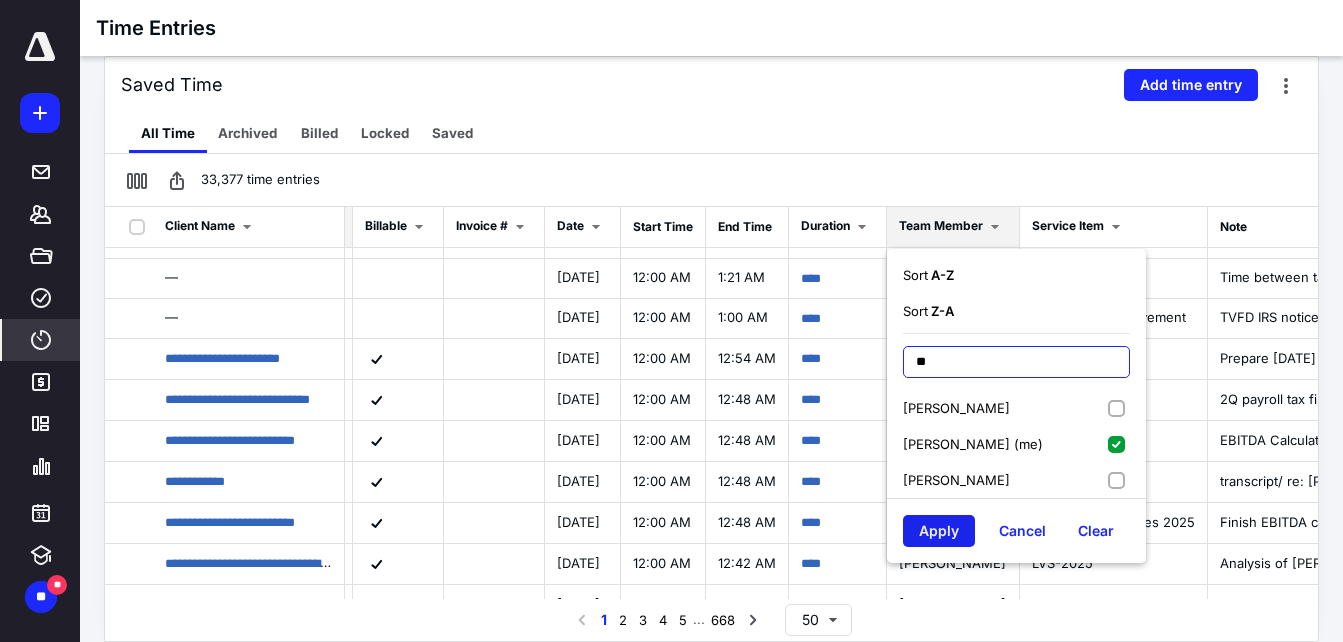 type on "**" 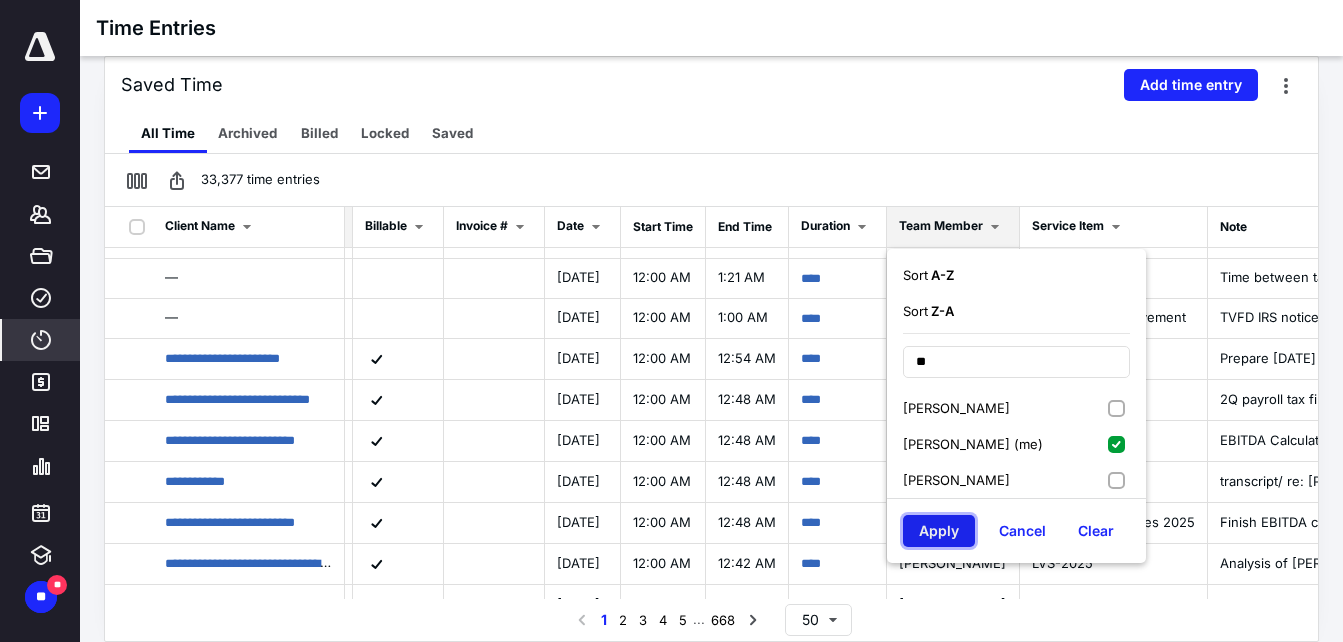 click on "Apply" at bounding box center (939, 531) 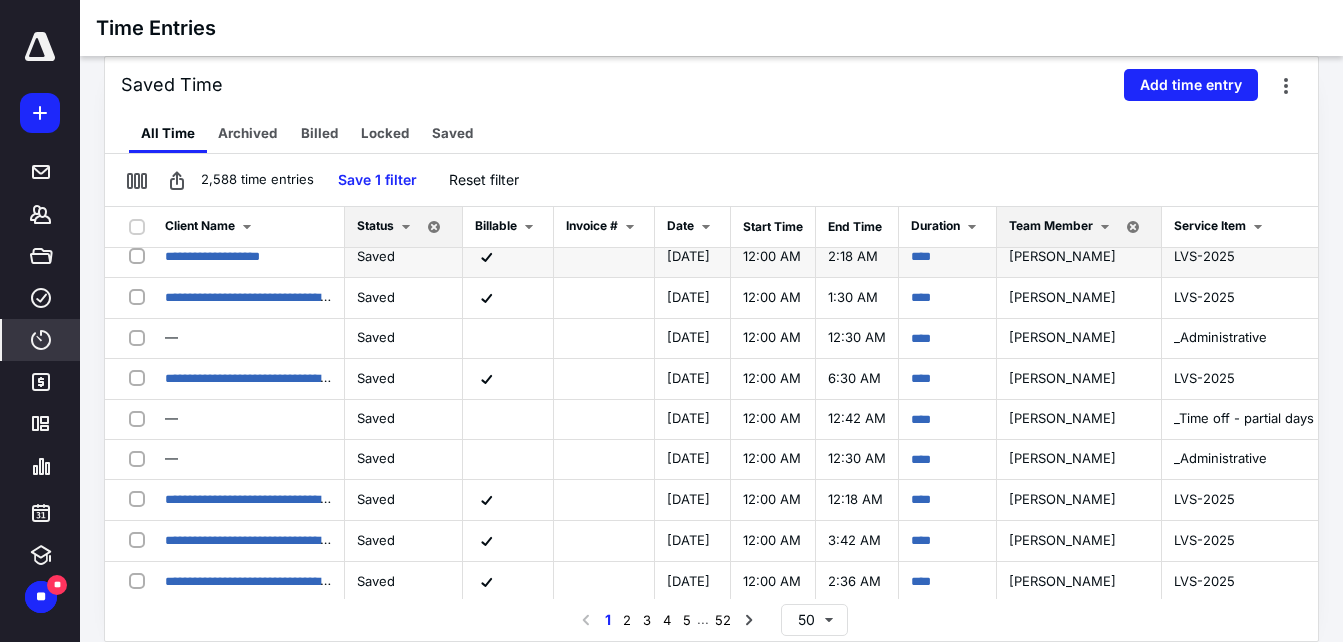 scroll, scrollTop: 0, scrollLeft: 0, axis: both 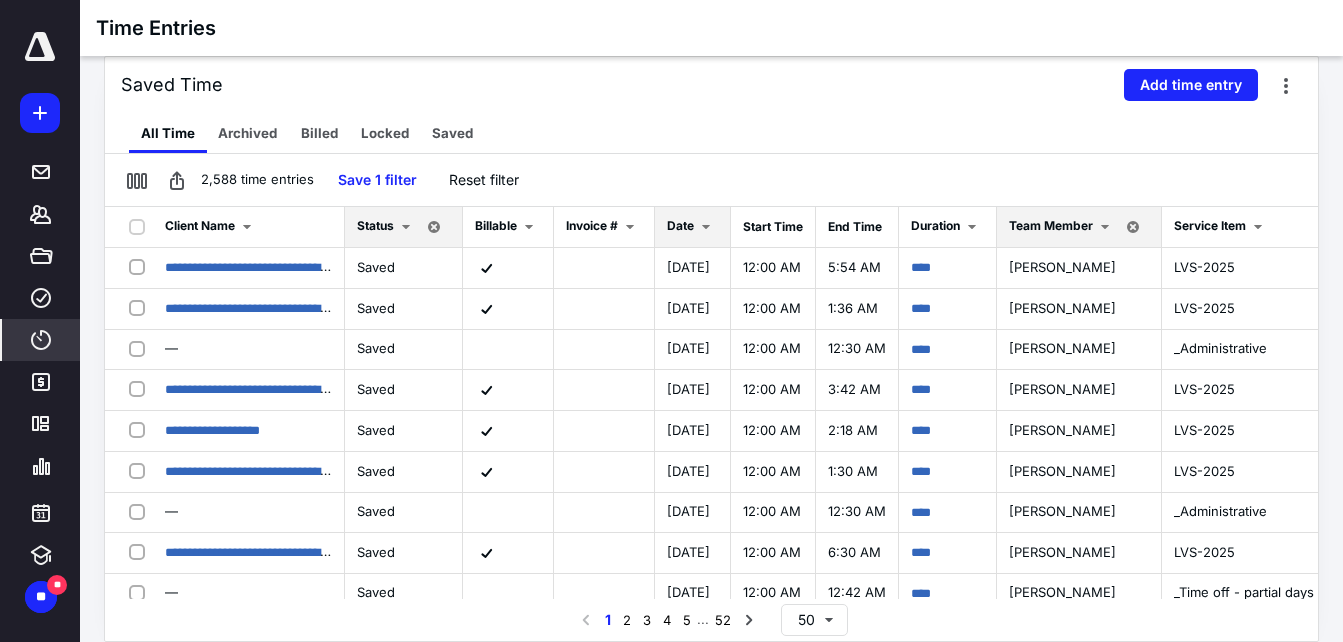 click on "Date" at bounding box center [693, 227] 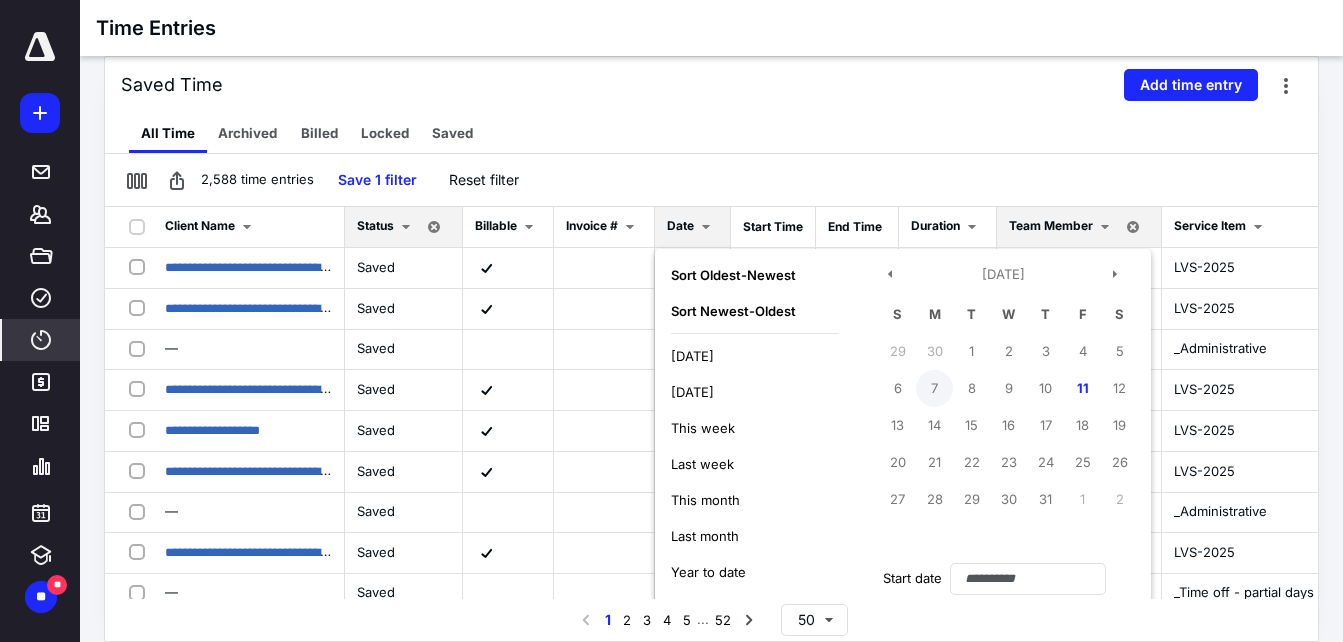 click on "7" at bounding box center (934, 388) 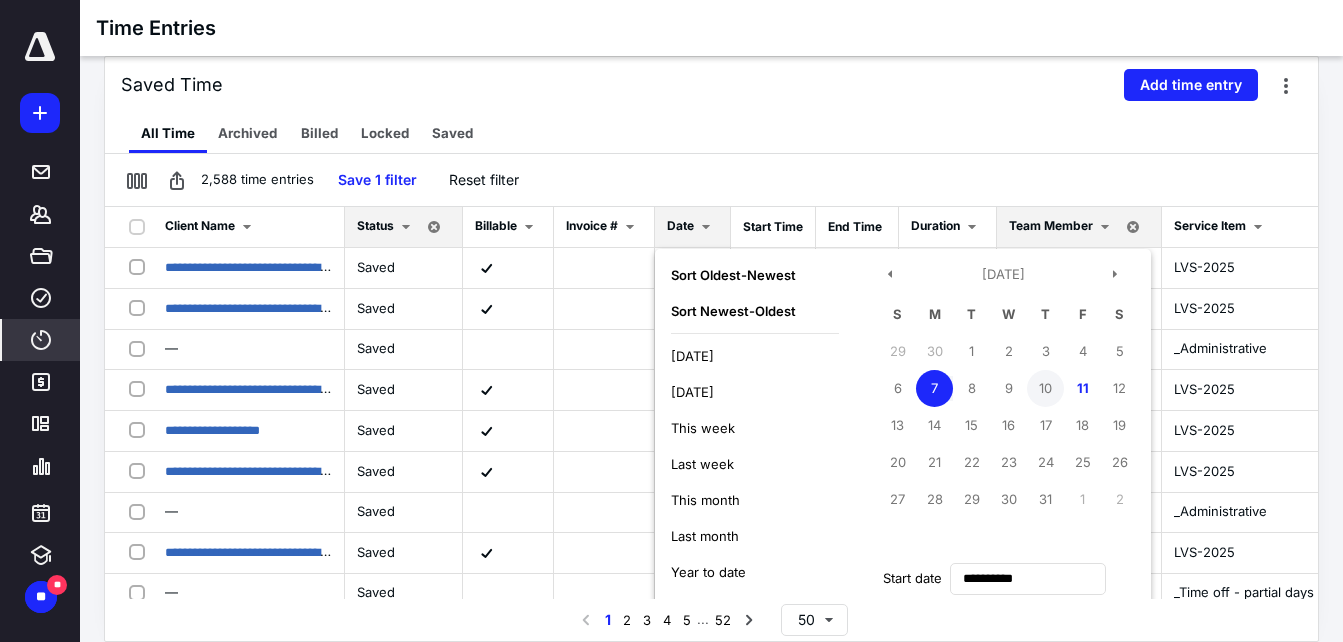 click on "10" at bounding box center (1045, 388) 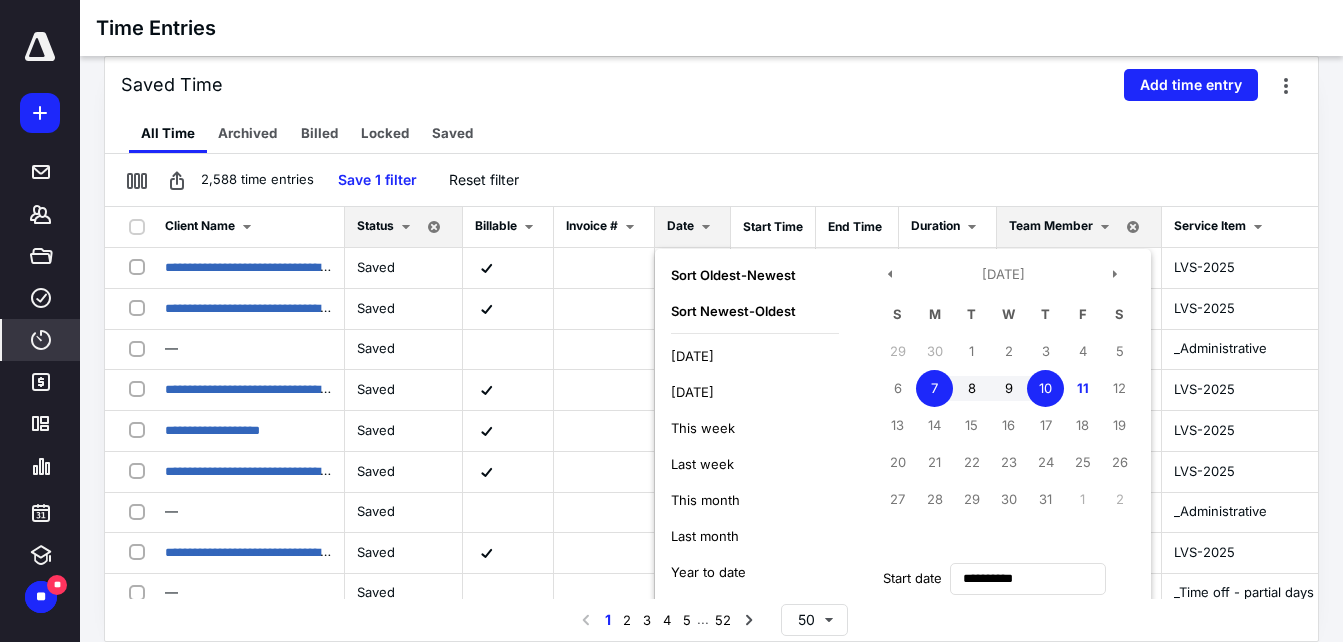 click on "[DATE]" at bounding box center (692, 392) 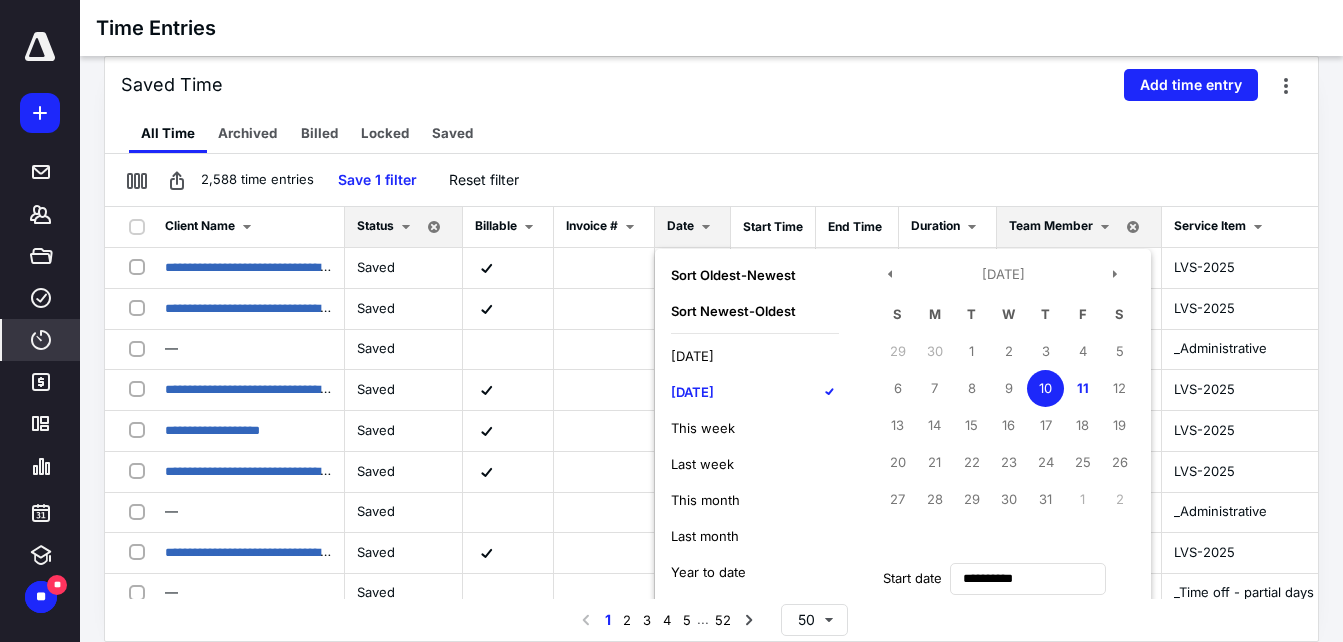 click on "[DATE]" at bounding box center (692, 392) 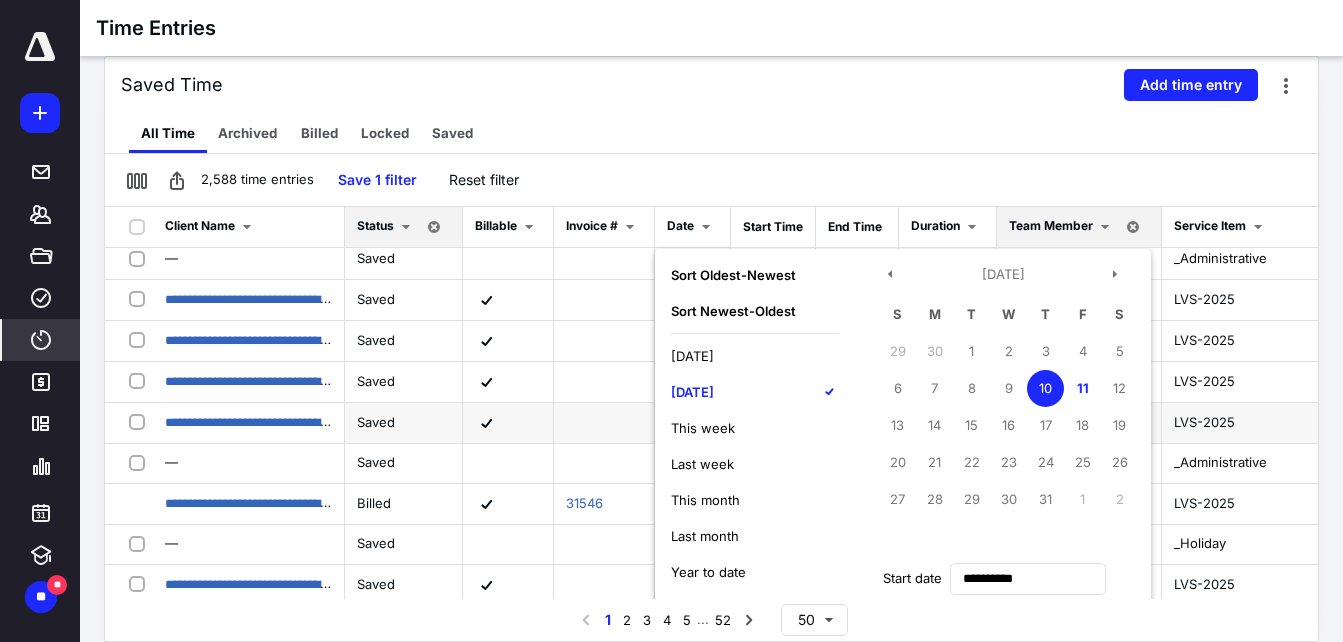 scroll, scrollTop: 400, scrollLeft: 0, axis: vertical 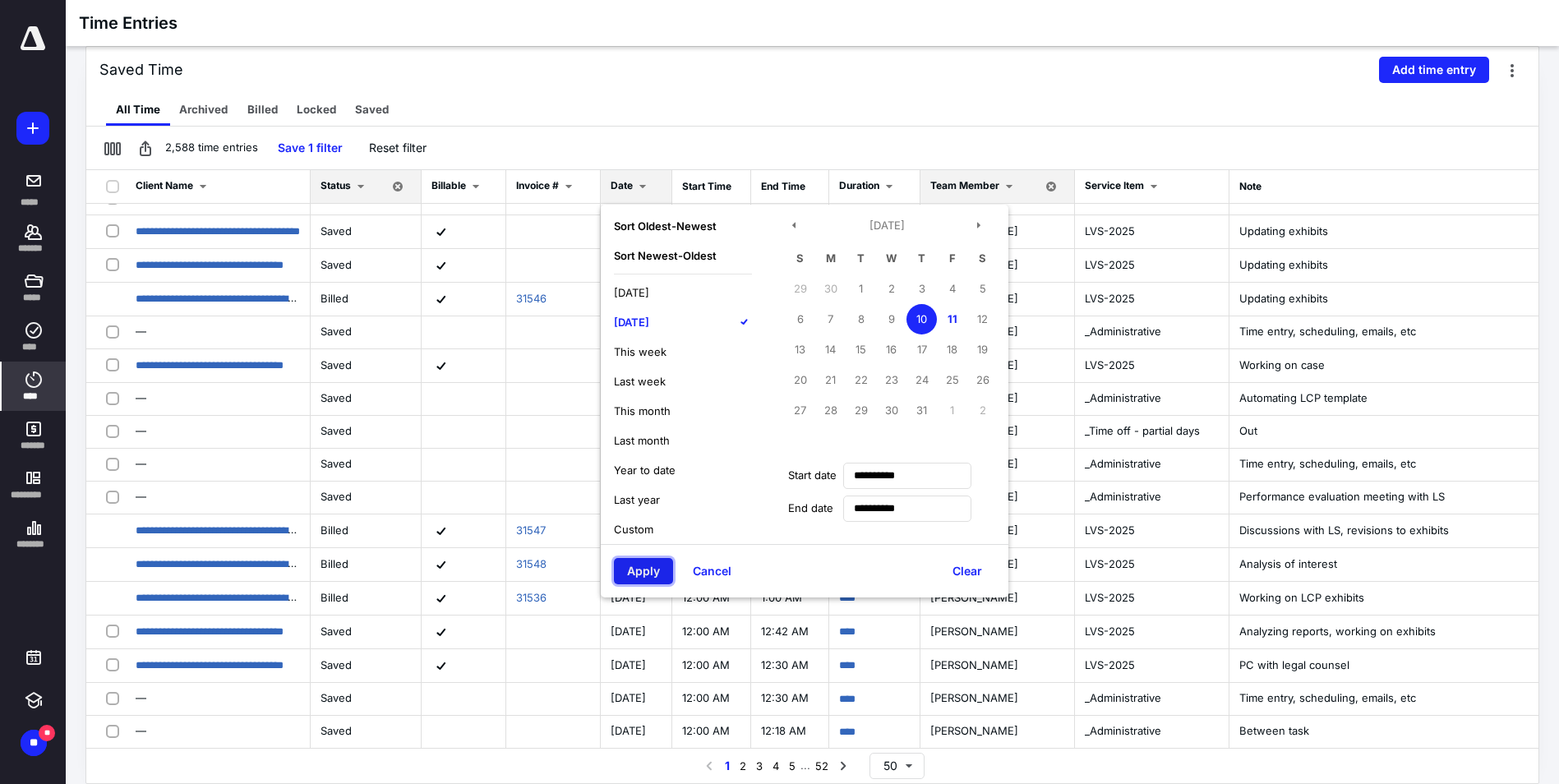 click on "Apply" at bounding box center (643, 571) 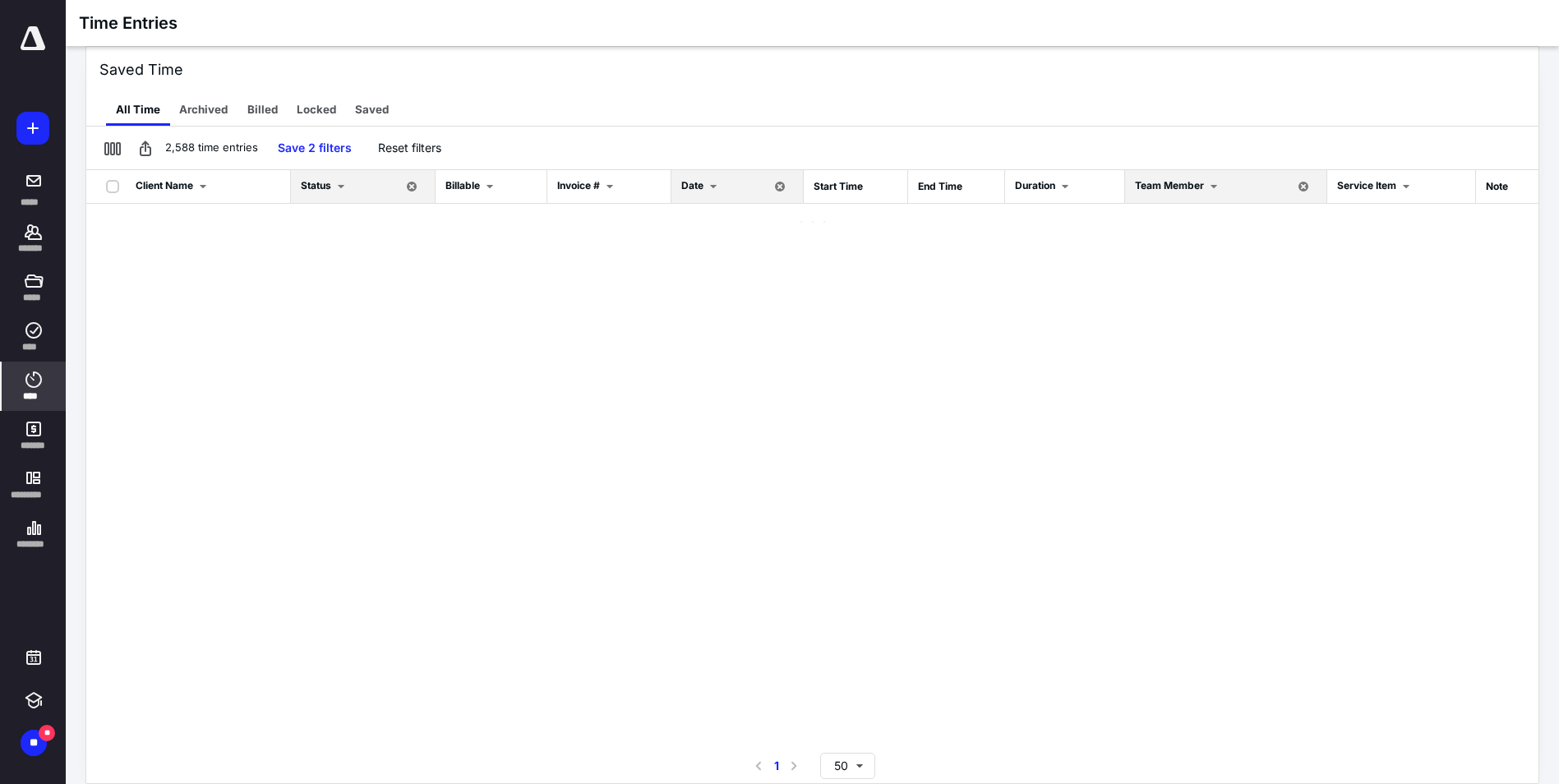 scroll, scrollTop: 0, scrollLeft: 0, axis: both 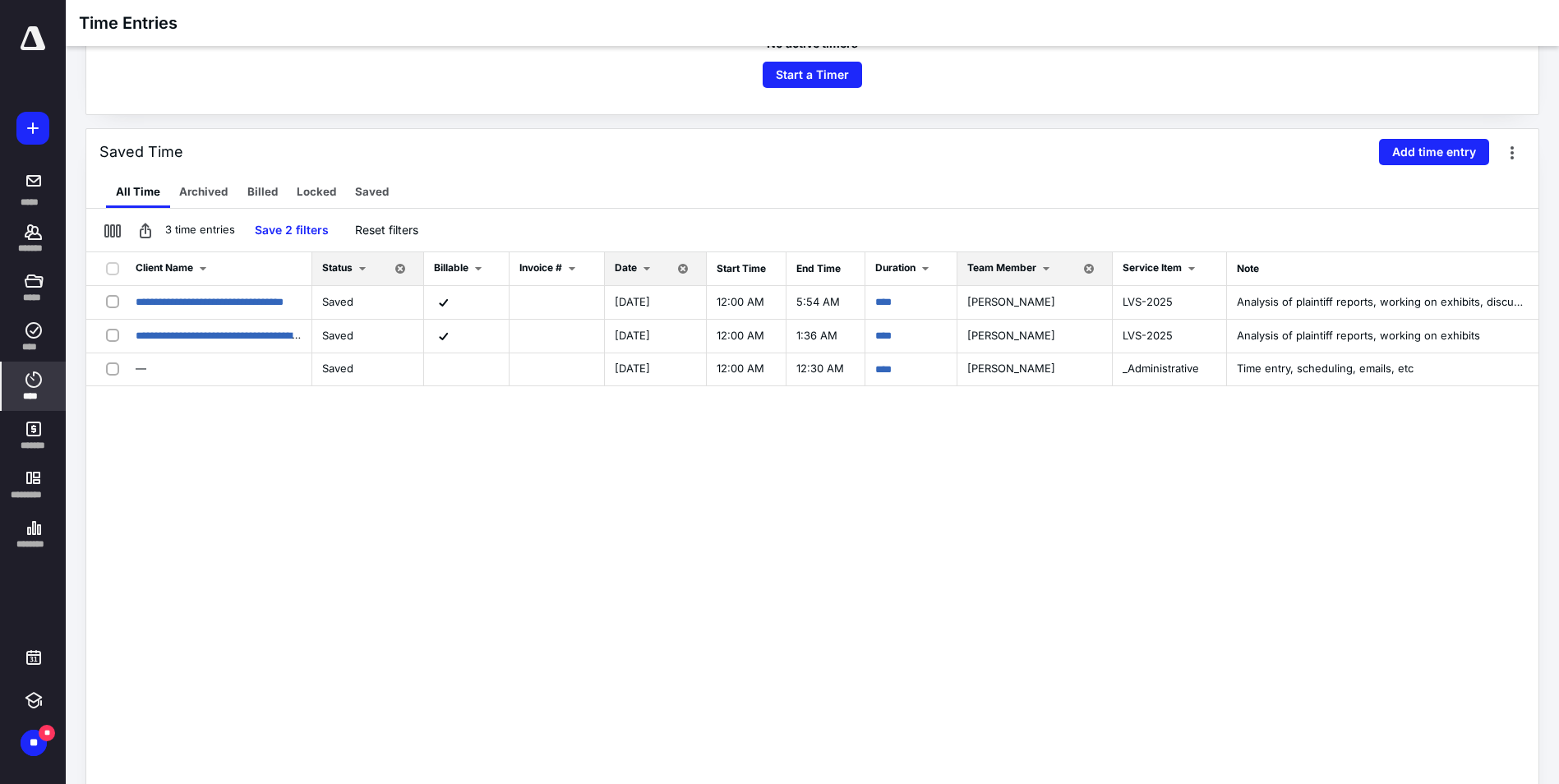 click on "Date" at bounding box center (625, 267) 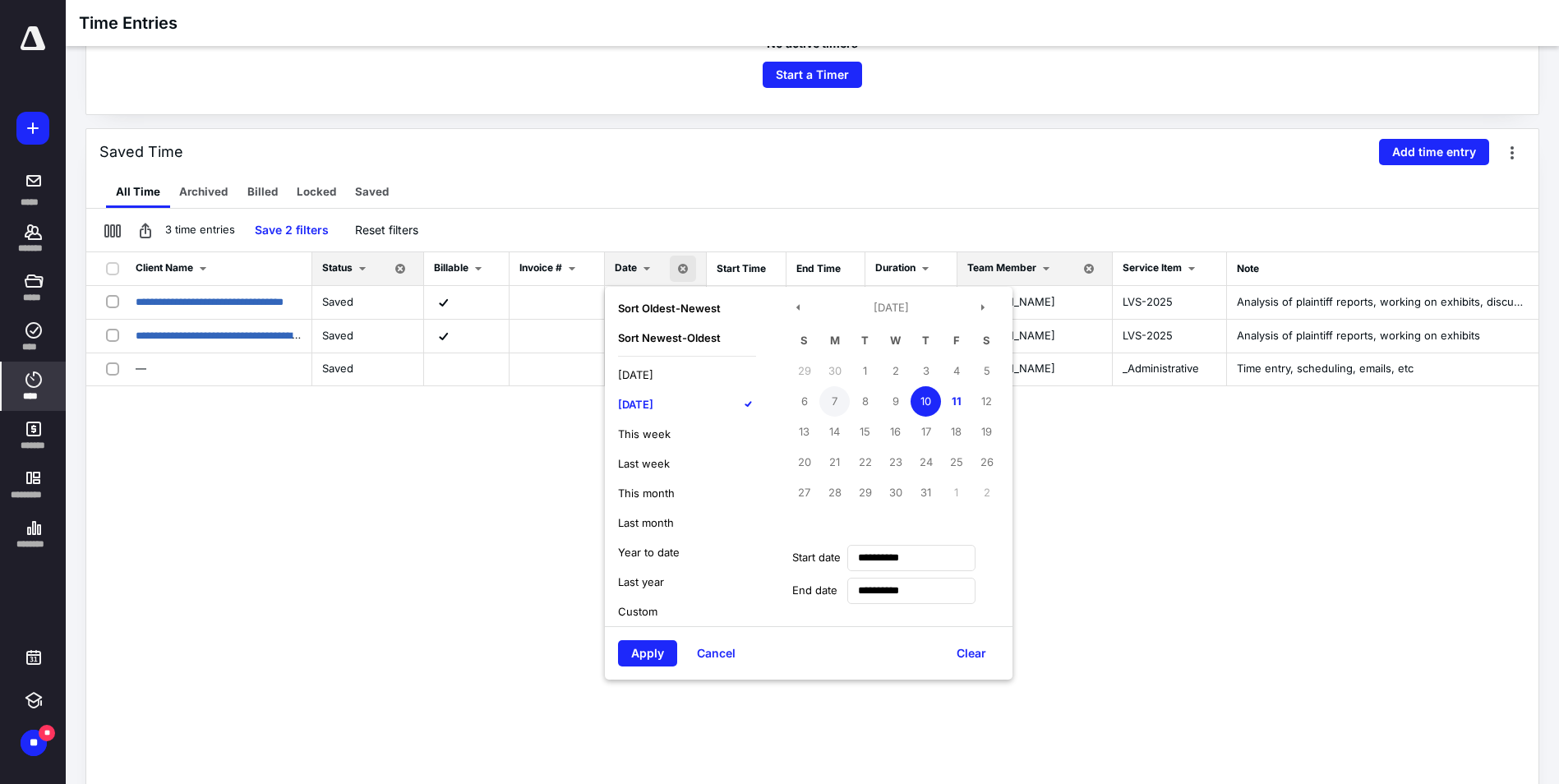 click on "7" at bounding box center (834, 401) 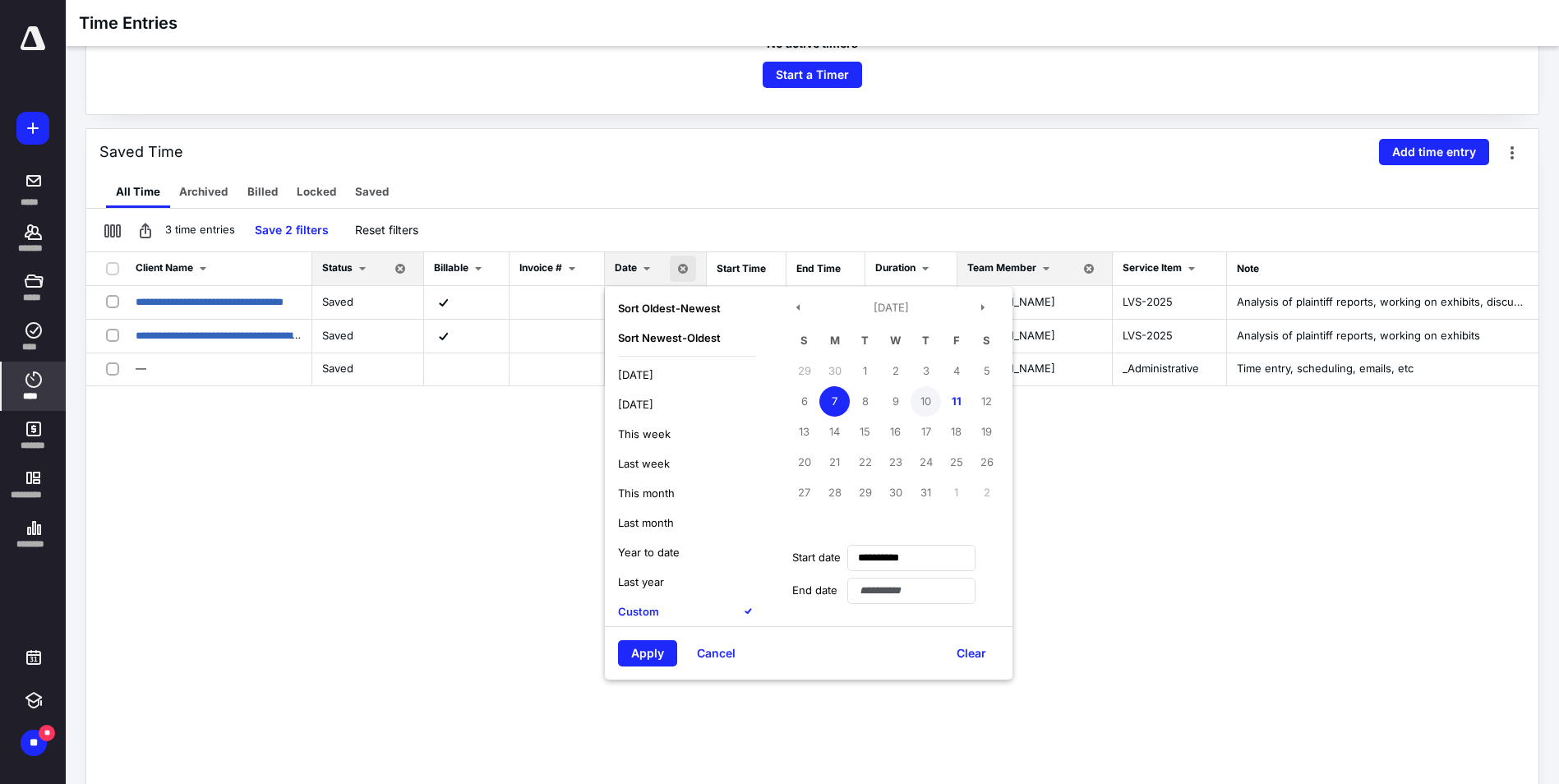 click on "10" at bounding box center (925, 401) 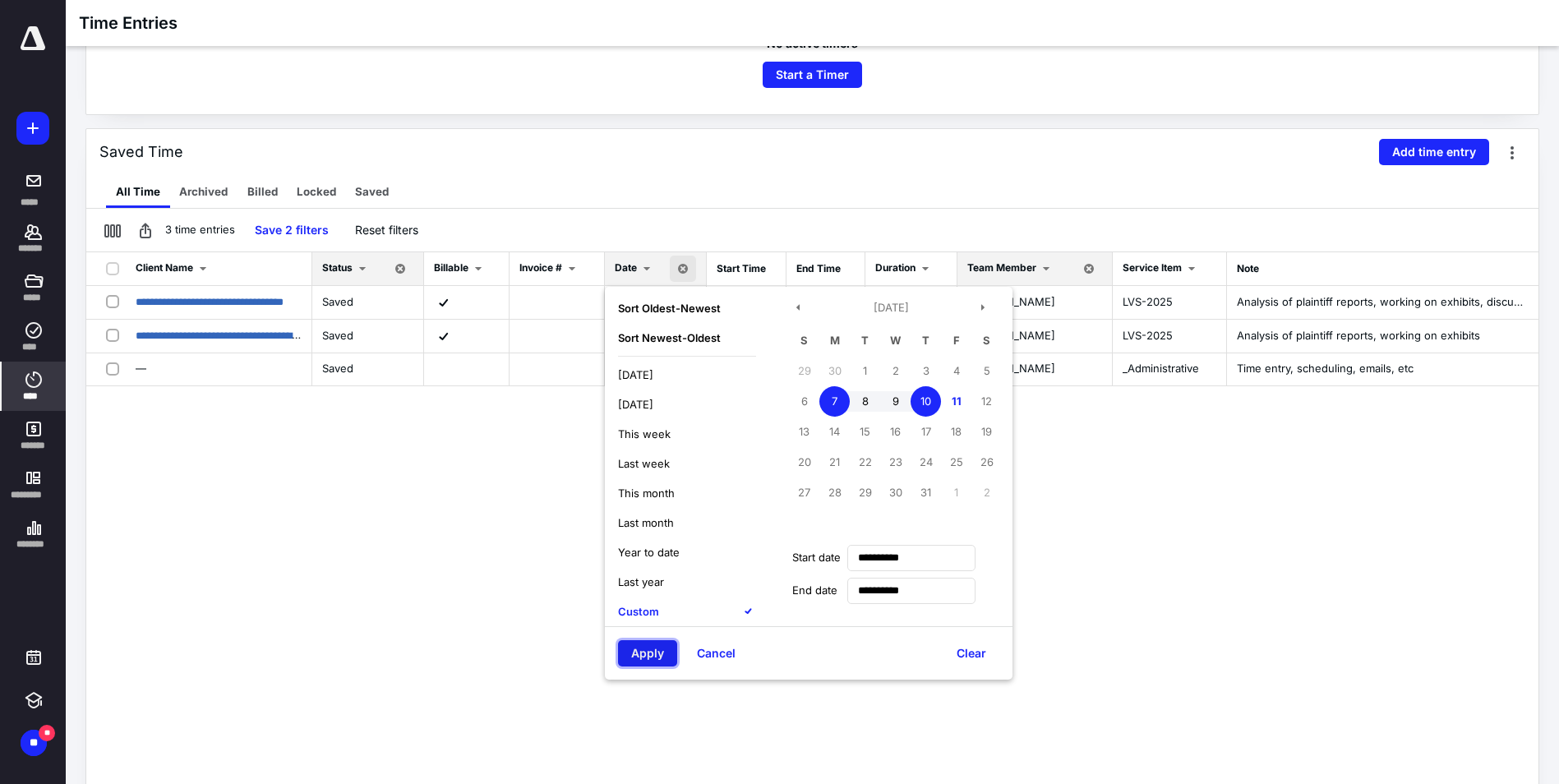 click on "Apply" at bounding box center [648, 653] 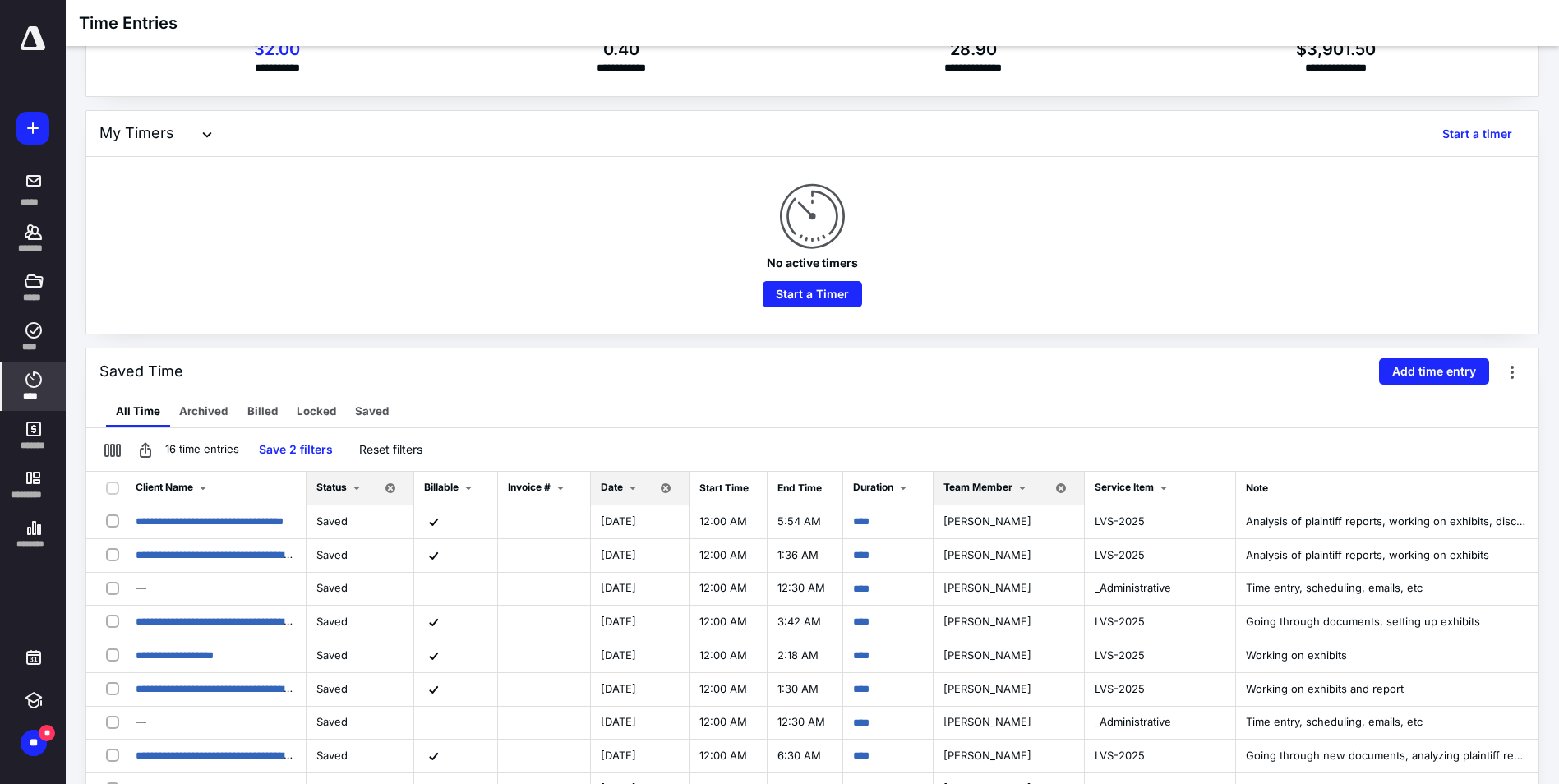 scroll, scrollTop: 164, scrollLeft: 0, axis: vertical 